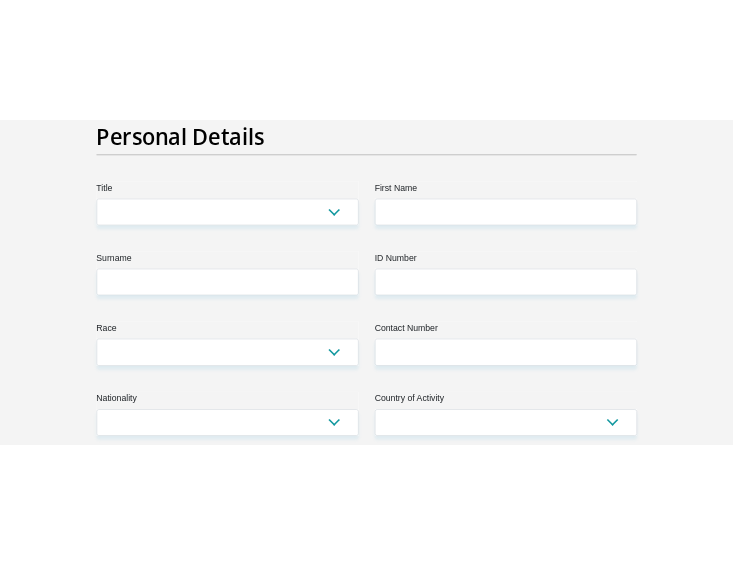 scroll, scrollTop: 200, scrollLeft: 0, axis: vertical 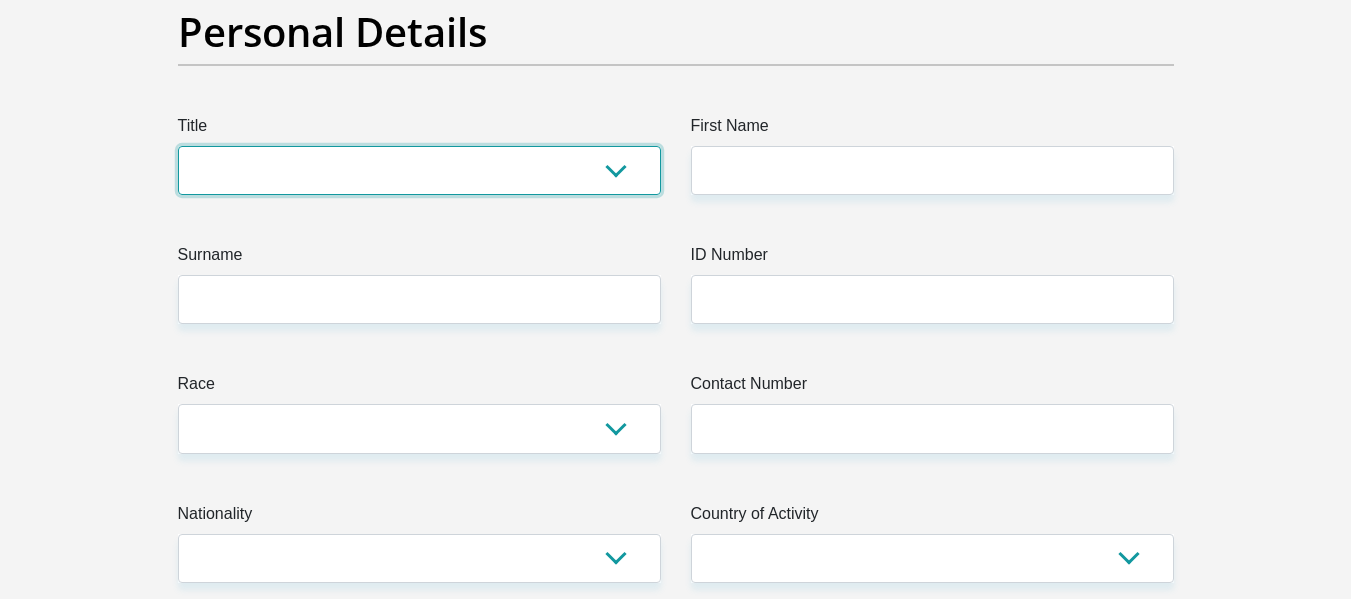 click on "Mr
Ms
Mrs
Dr
Other" at bounding box center [419, 170] 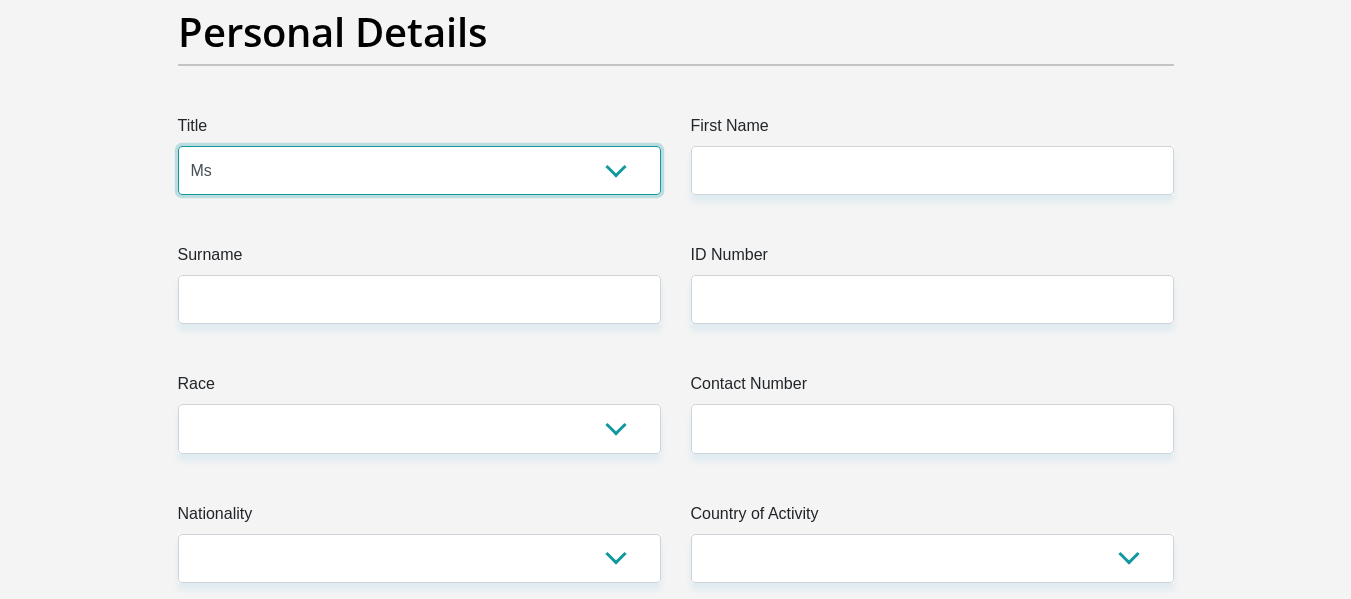 click on "Mr
Ms
Mrs
Dr
Other" at bounding box center [419, 170] 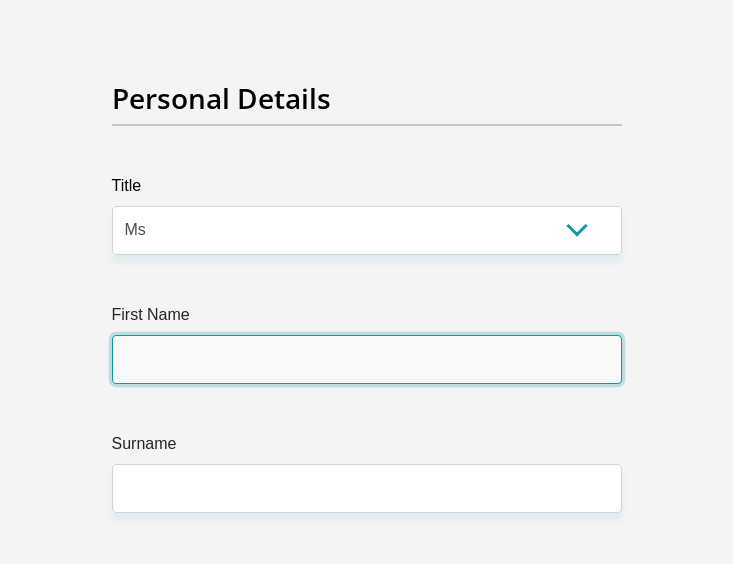 click on "First Name" at bounding box center (367, 359) 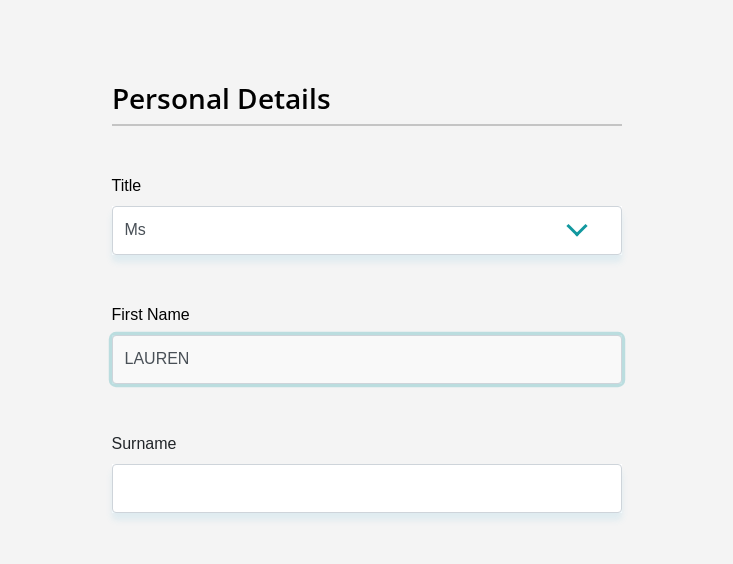 type on "LAUREN" 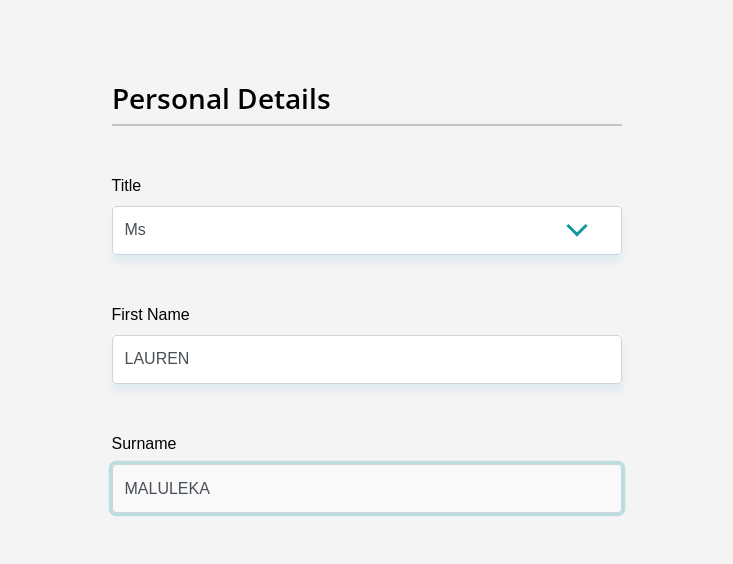 type on "MALULEKA" 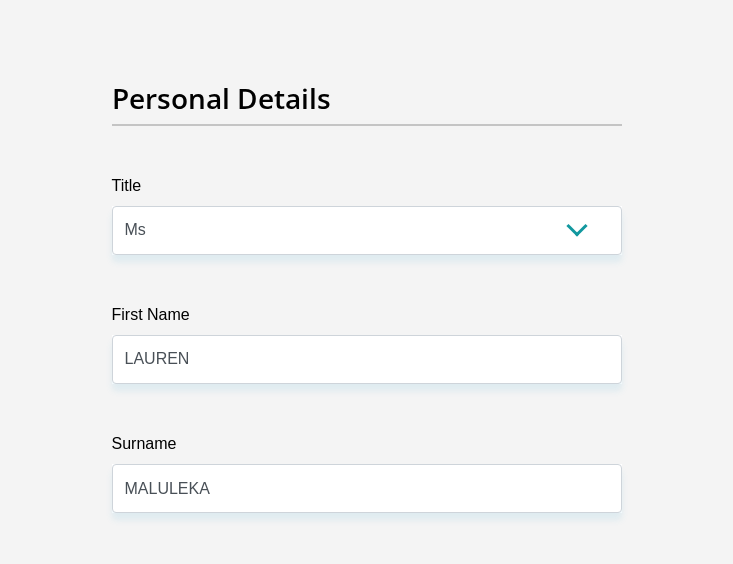 scroll, scrollTop: 536, scrollLeft: 0, axis: vertical 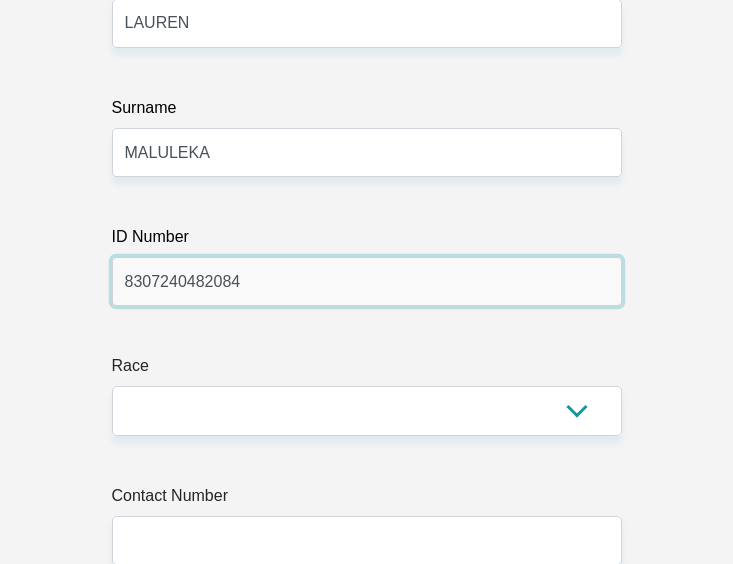 type on "8307240482084" 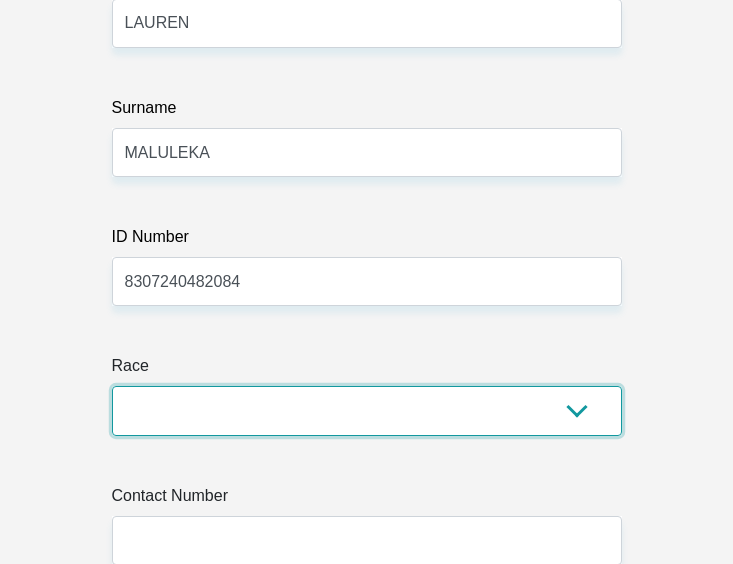 select on "1" 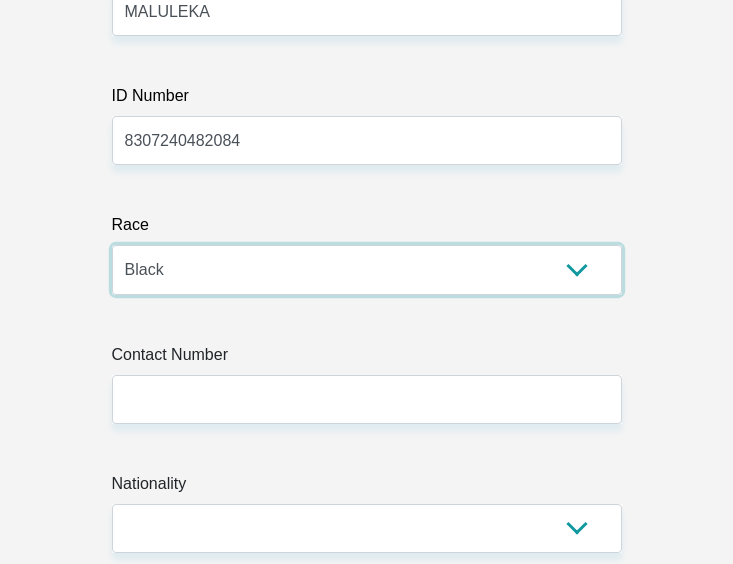 scroll, scrollTop: 636, scrollLeft: 0, axis: vertical 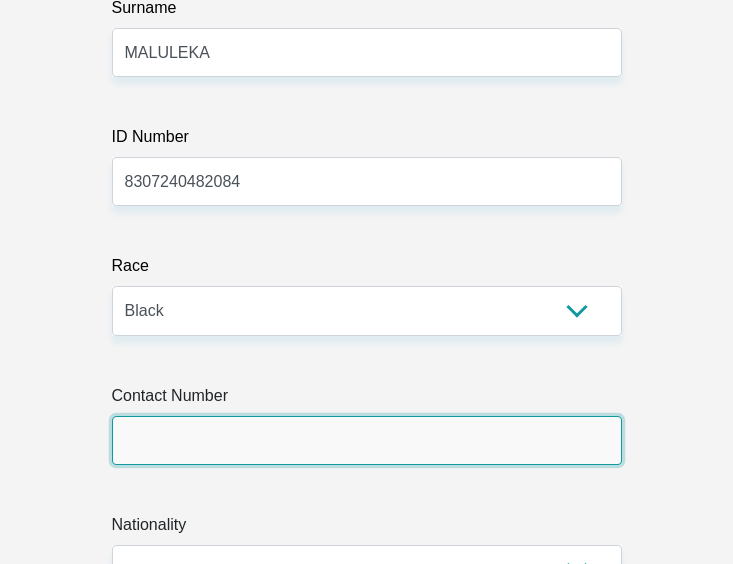 click on "Contact Number" at bounding box center [367, 440] 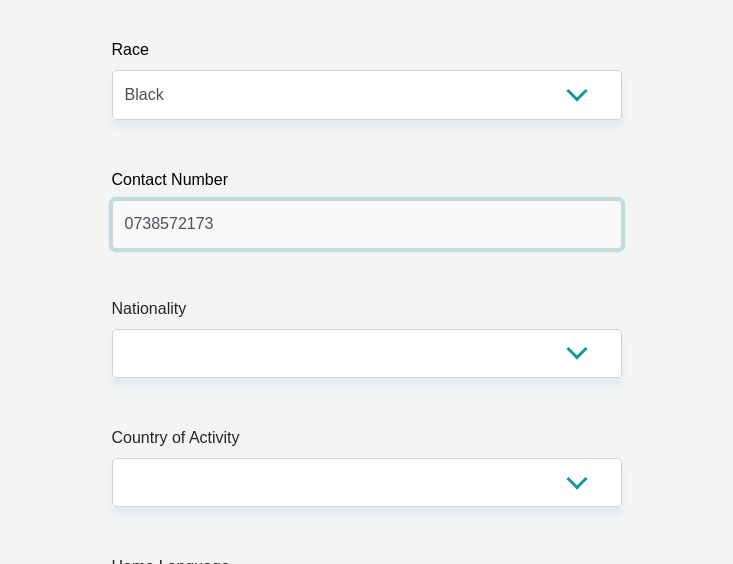 scroll, scrollTop: 936, scrollLeft: 0, axis: vertical 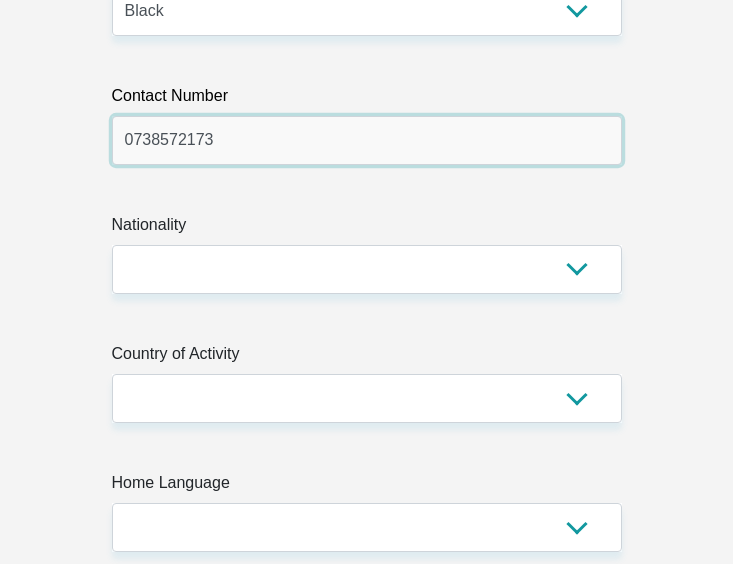 type on "0738572173" 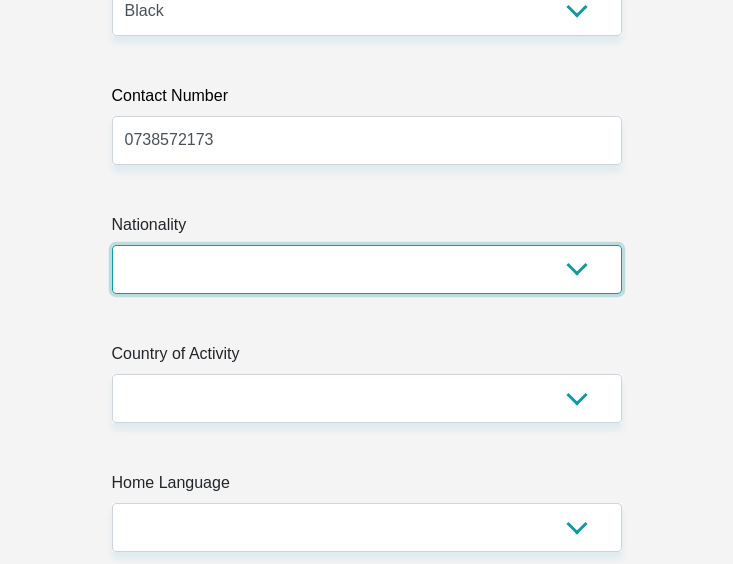 click on "South Africa
Afghanistan
Aland Islands
Albania
Algeria
America Samoa
American Virgin Islands
Andorra
Angola
Anguilla
Antarctica
Antigua and Barbuda
Argentina
Armenia
Aruba
Ascension Island
Australia
Austria
Azerbaijan
Bahamas
Bahrain
Bangladesh
Barbados
Chad" at bounding box center [367, 269] 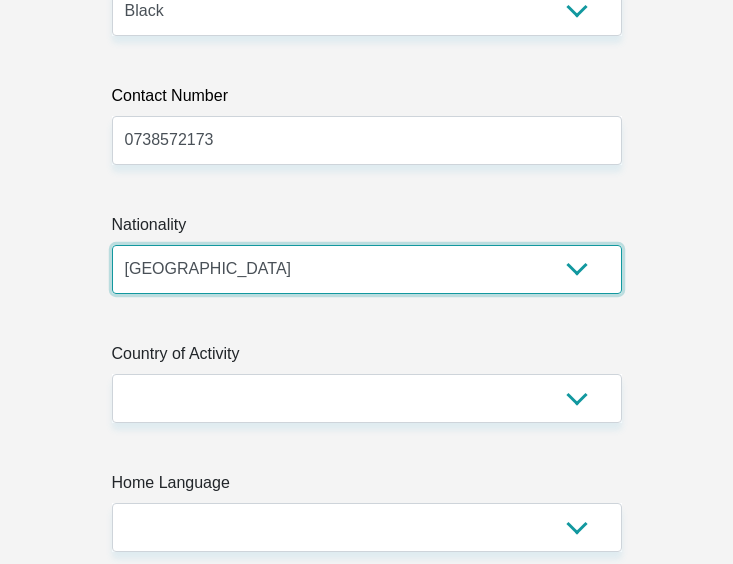 click on "South Africa
Afghanistan
Aland Islands
Albania
Algeria
America Samoa
American Virgin Islands
Andorra
Angola
Anguilla
Antarctica
Antigua and Barbuda
Argentina
Armenia
Aruba
Ascension Island
Australia
Austria
Azerbaijan
Bahamas
Bahrain
Bangladesh
Barbados
Chad" at bounding box center (367, 269) 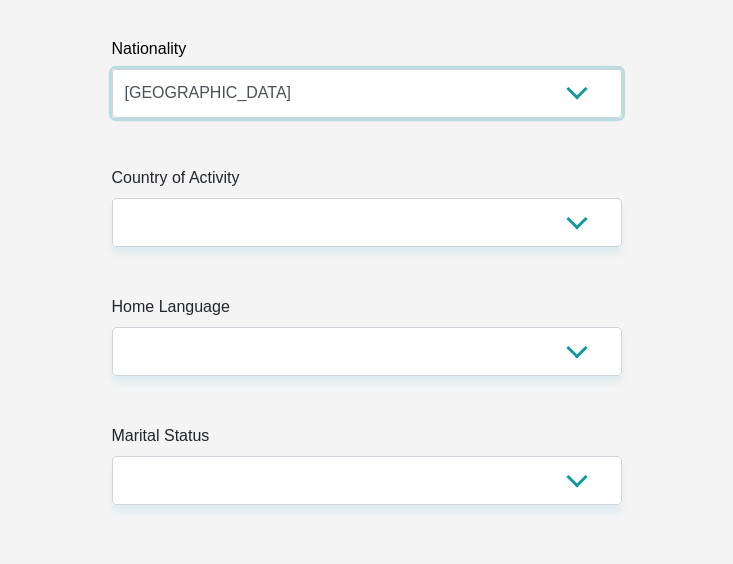 scroll, scrollTop: 1136, scrollLeft: 0, axis: vertical 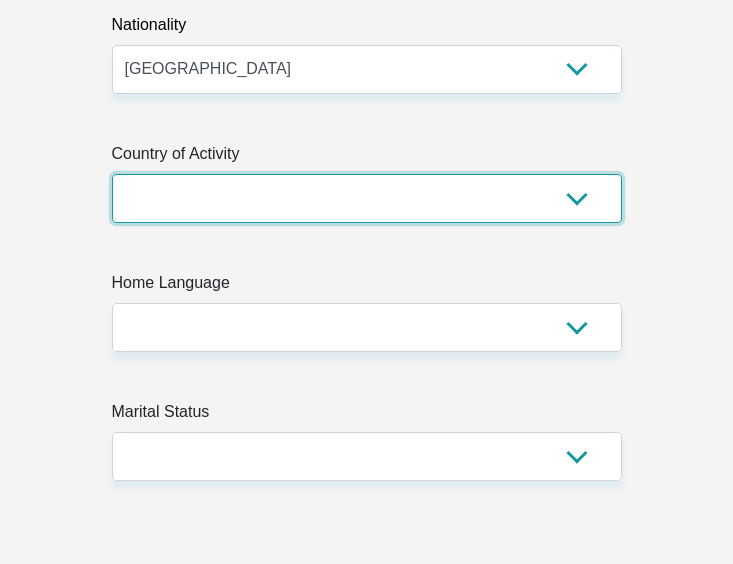 click on "South Africa
Afghanistan
Aland Islands
Albania
Algeria
America Samoa
American Virgin Islands
Andorra
Angola
Anguilla
Antarctica
Antigua and Barbuda
Argentina
Armenia
Aruba
Ascension Island
Australia
Austria
Azerbaijan
Chad" at bounding box center [367, 198] 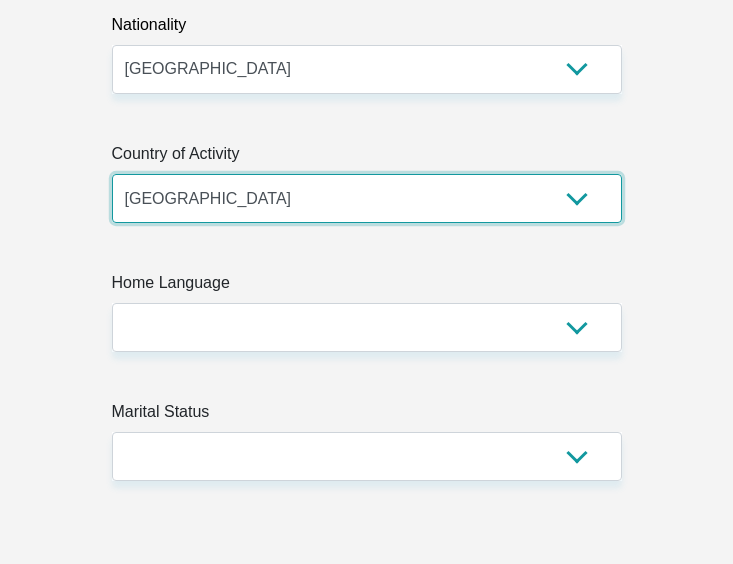 click on "South Africa
Afghanistan
Aland Islands
Albania
Algeria
America Samoa
American Virgin Islands
Andorra
Angola
Anguilla
Antarctica
Antigua and Barbuda
Argentina
Armenia
Aruba
Ascension Island
Australia
Austria
Azerbaijan
Chad" at bounding box center (367, 198) 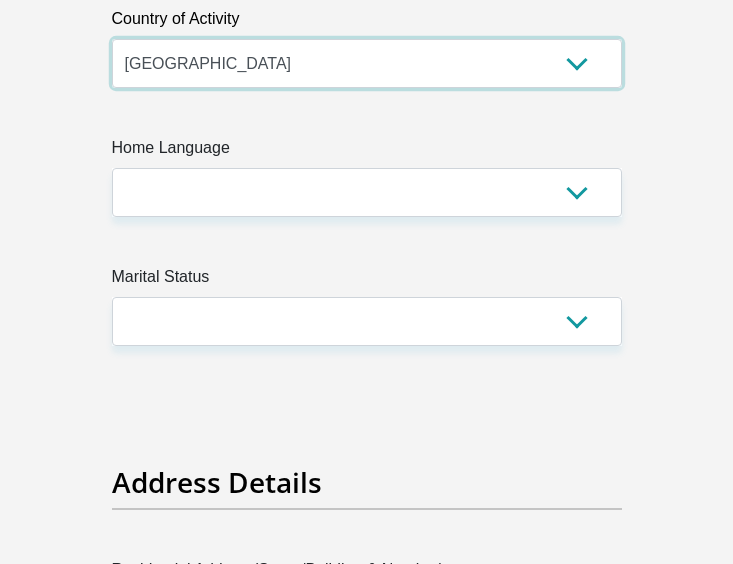 scroll, scrollTop: 1236, scrollLeft: 0, axis: vertical 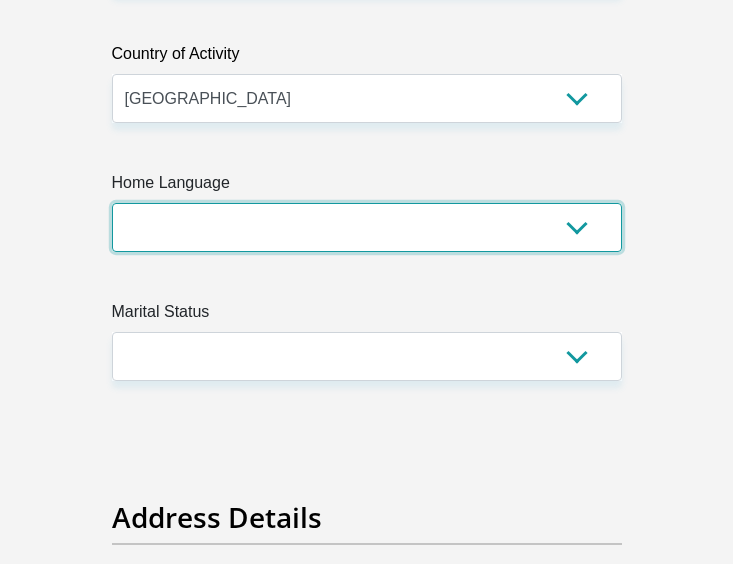 click on "Afrikaans
English
Sepedi
South Ndebele
Southern Sotho
Swati
Tsonga
Tswana
Venda
Xhosa
Zulu
Other" at bounding box center [367, 227] 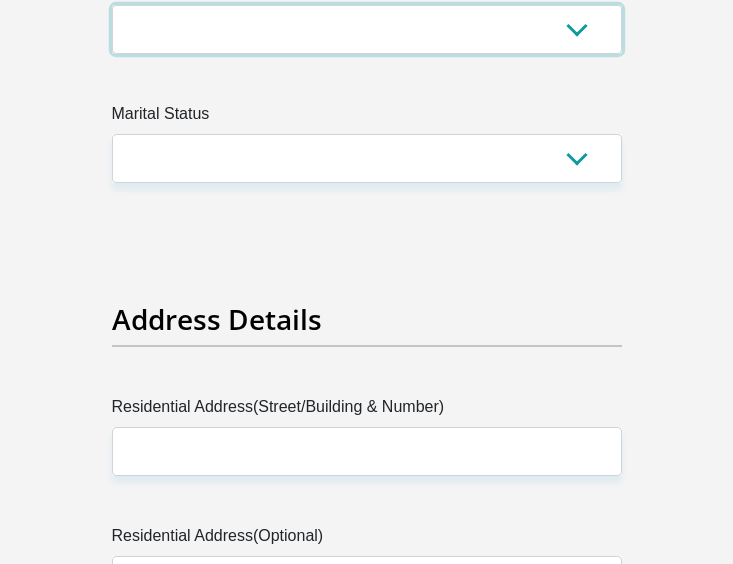 scroll, scrollTop: 1436, scrollLeft: 0, axis: vertical 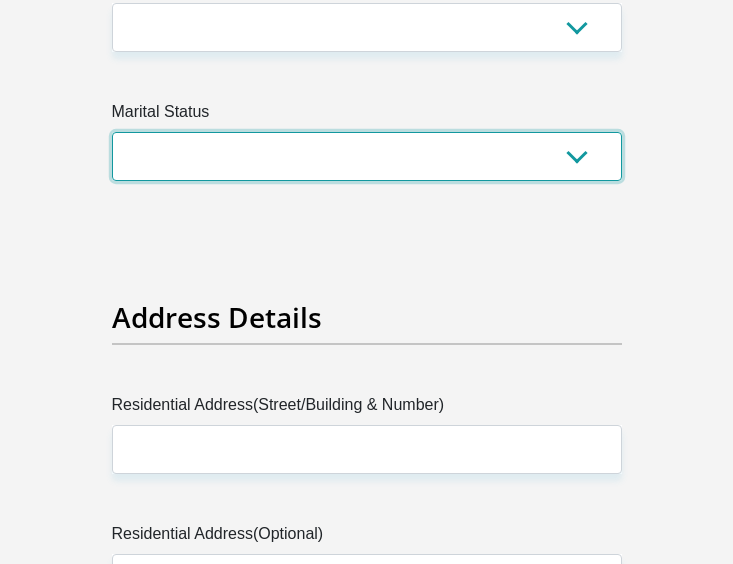 click on "Married ANC
Single
Divorced
Widowed
Married COP or Customary Law" at bounding box center [367, 156] 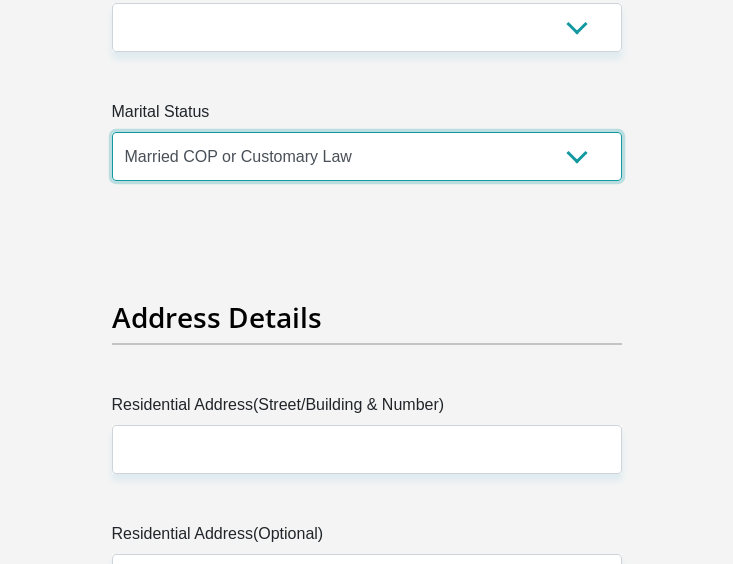 click on "Married ANC
Single
Divorced
Widowed
Married COP or Customary Law" at bounding box center (367, 156) 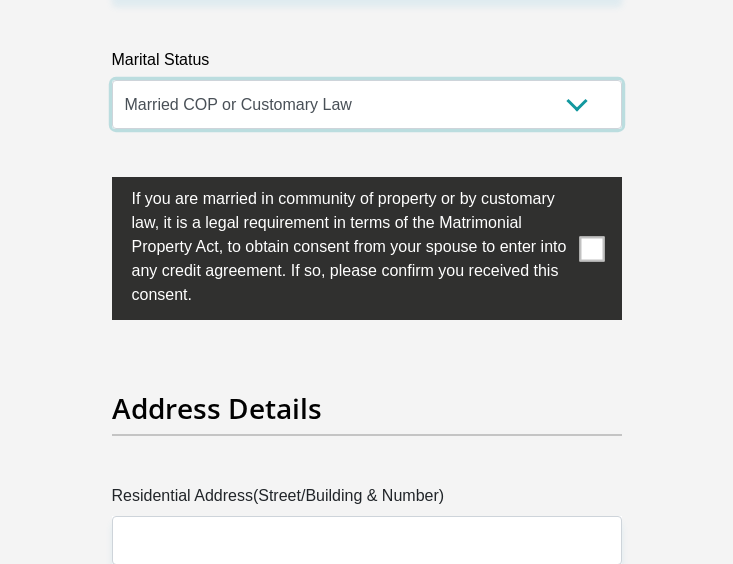 scroll, scrollTop: 1436, scrollLeft: 0, axis: vertical 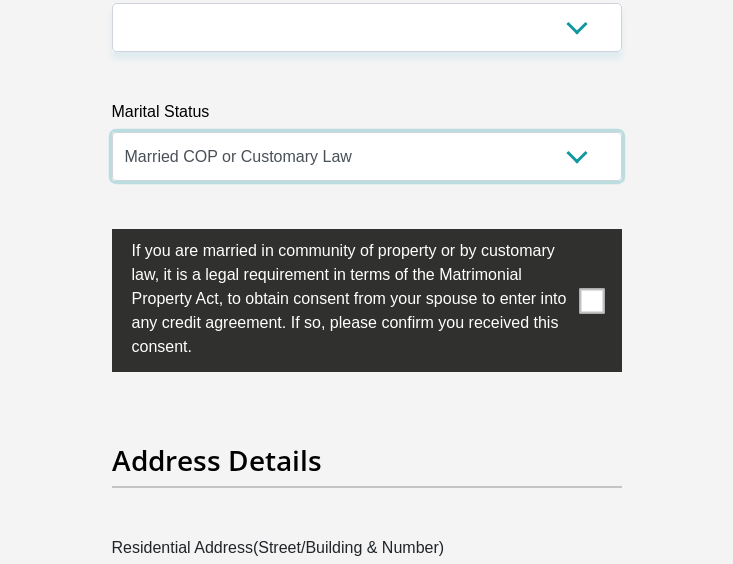 click on "Married ANC
Single
Divorced
Widowed
Married COP or Customary Law" at bounding box center [367, 156] 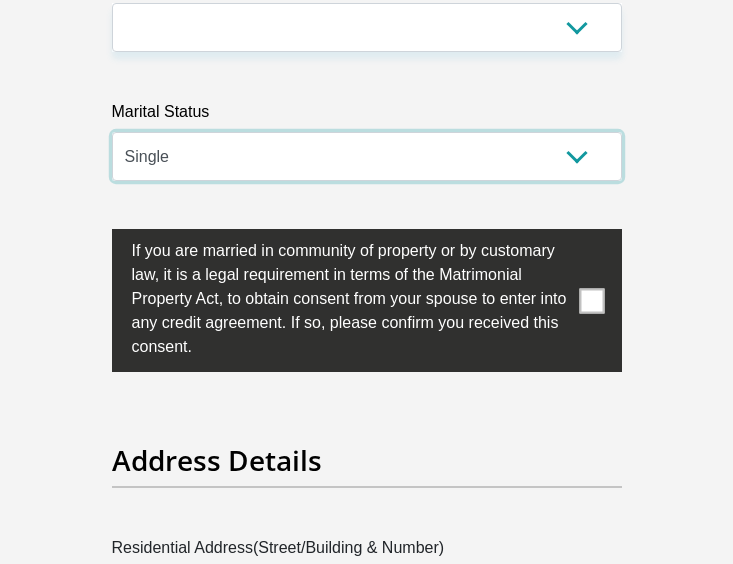 click on "Married ANC
Single
Divorced
Widowed
Married COP or Customary Law" at bounding box center (367, 156) 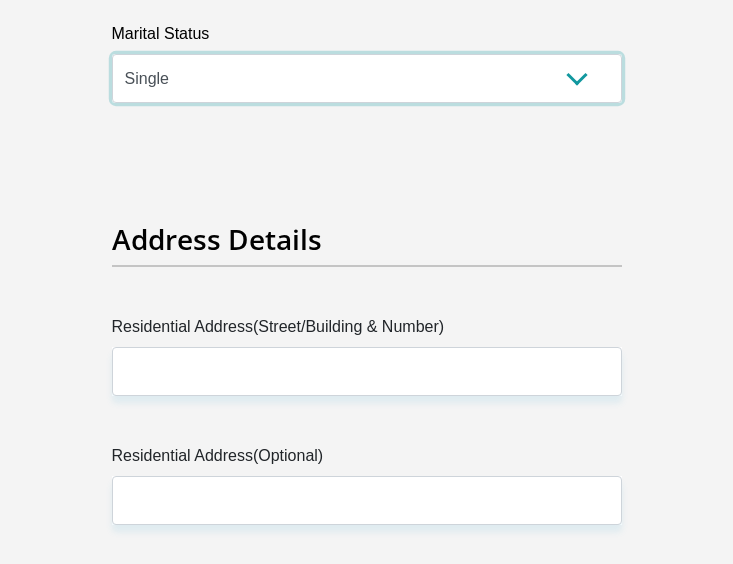 scroll, scrollTop: 1636, scrollLeft: 0, axis: vertical 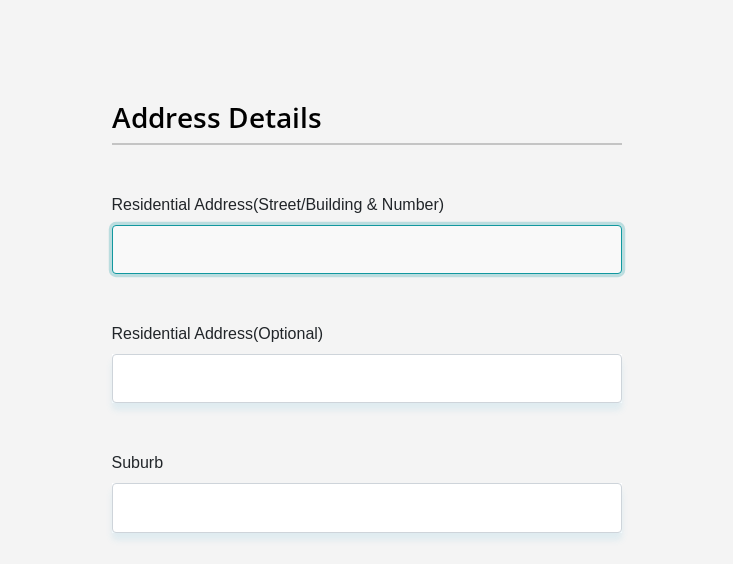 click on "Residential Address(Street/Building & Number)" at bounding box center (367, 249) 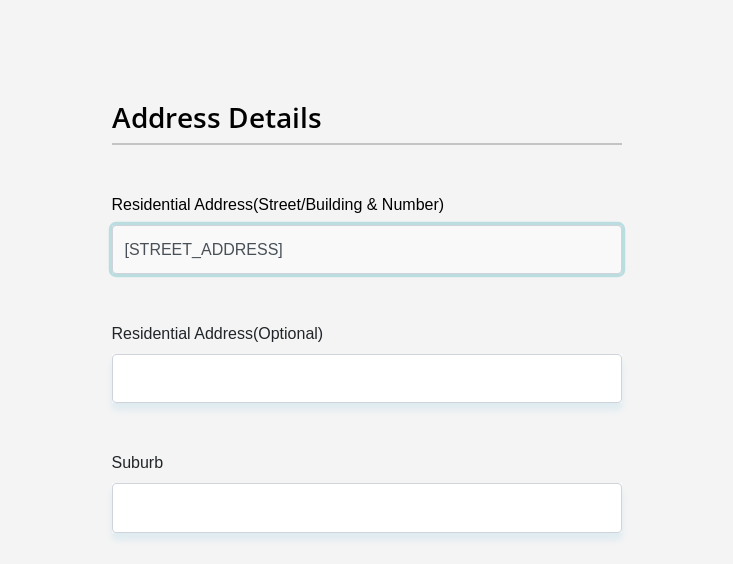 type on "6070 MPHEFU STREET" 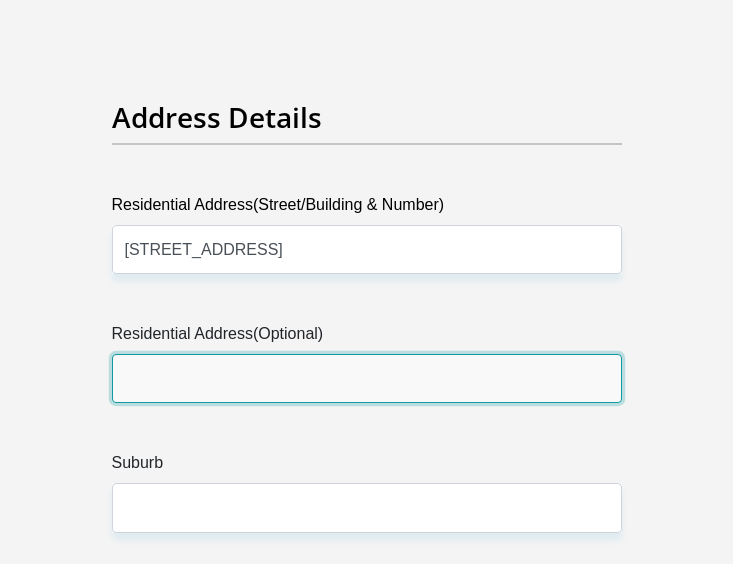 click on "Residential Address(Optional)" at bounding box center (367, 378) 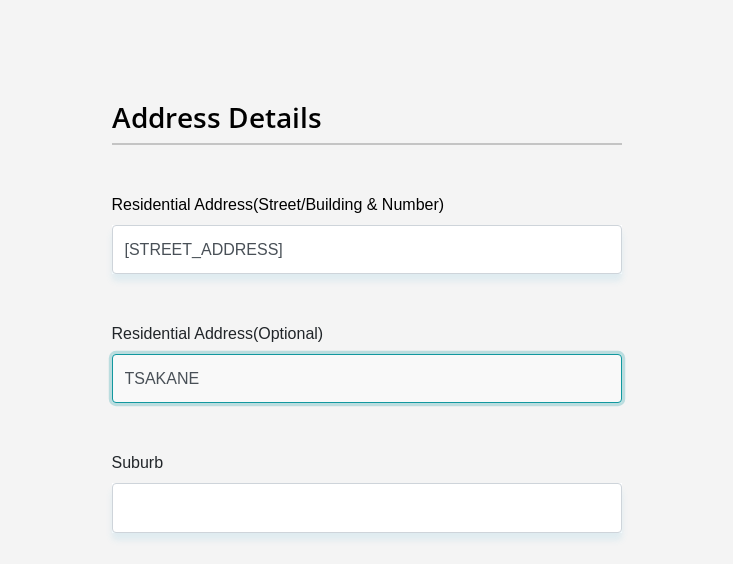 type on "TSAKANE" 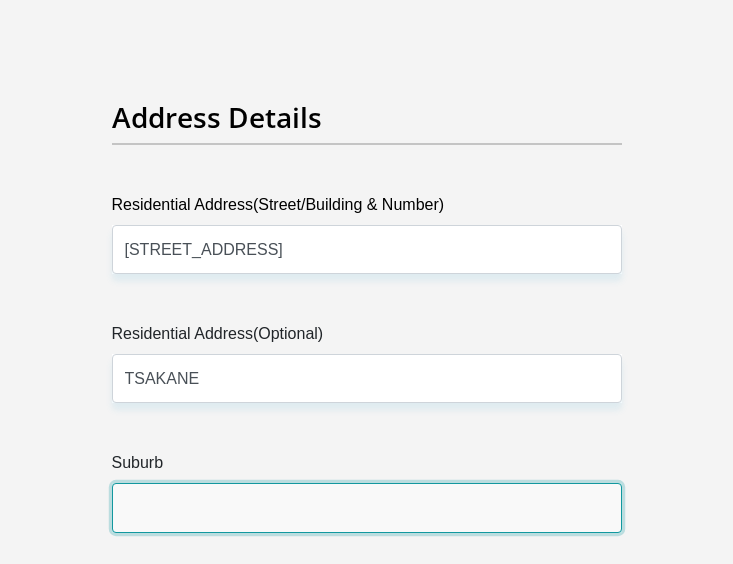 click on "Suburb" at bounding box center [367, 507] 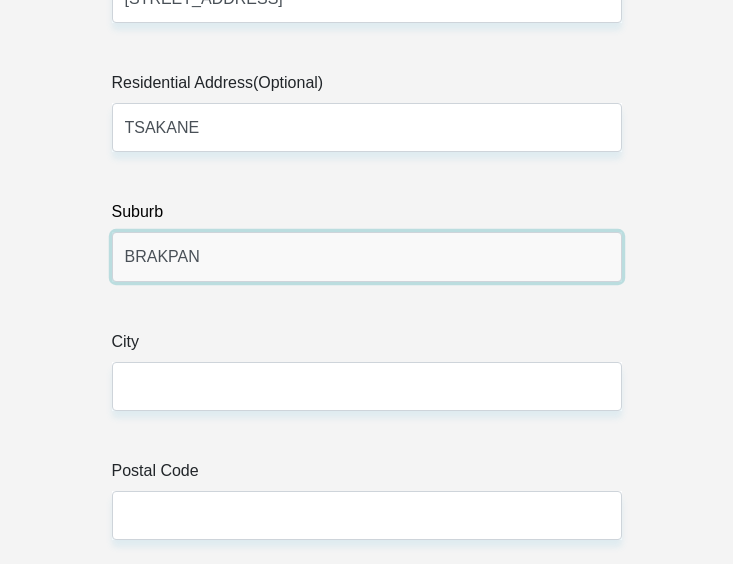 scroll, scrollTop: 1936, scrollLeft: 0, axis: vertical 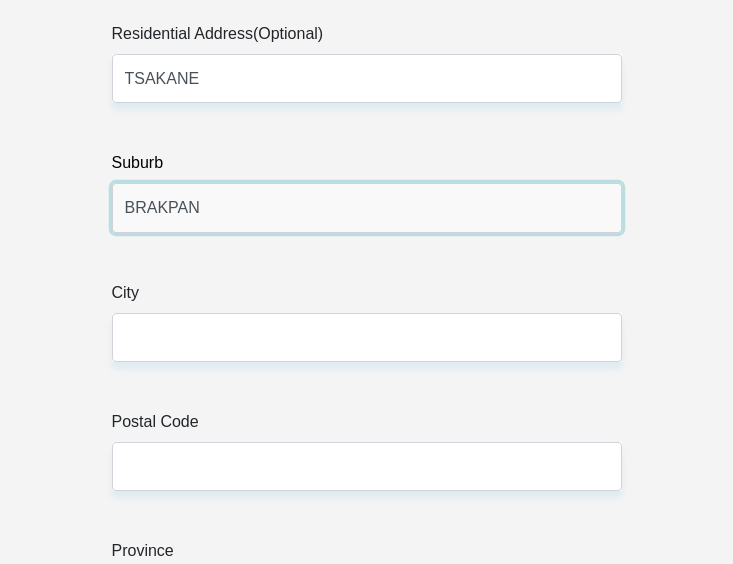 type on "BRAKPAN" 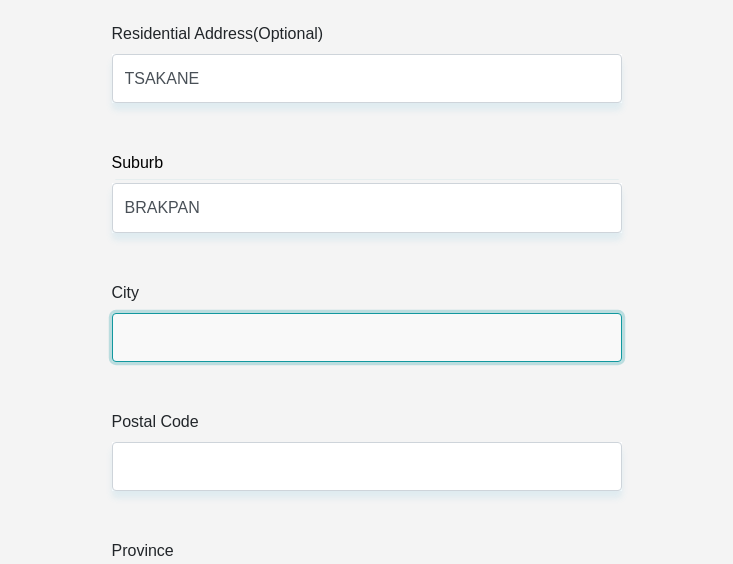 click on "City" at bounding box center [367, 337] 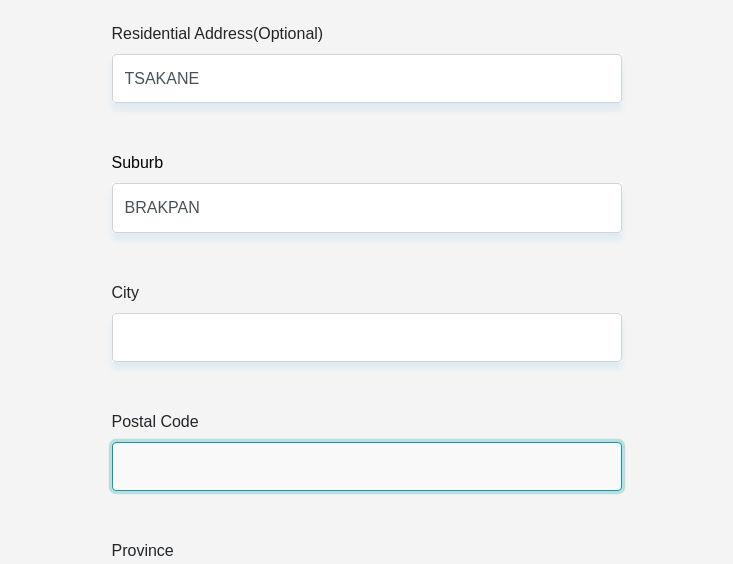 click on "Postal Code" at bounding box center (367, 466) 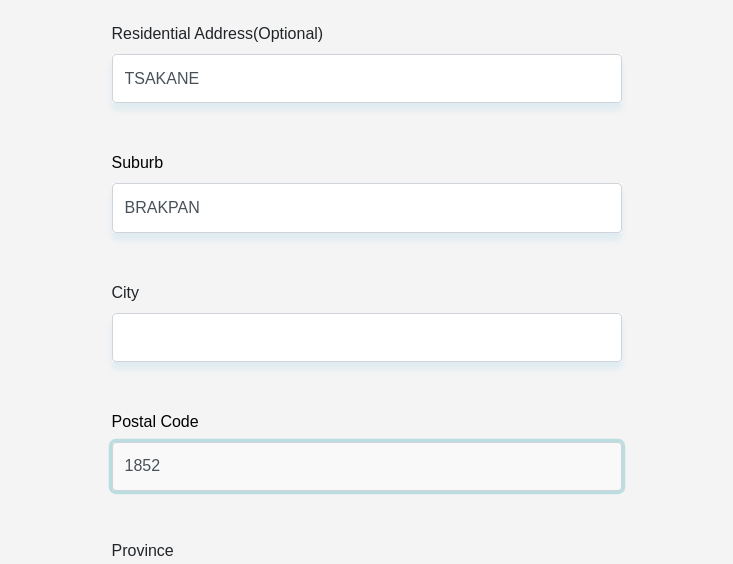 type on "1852" 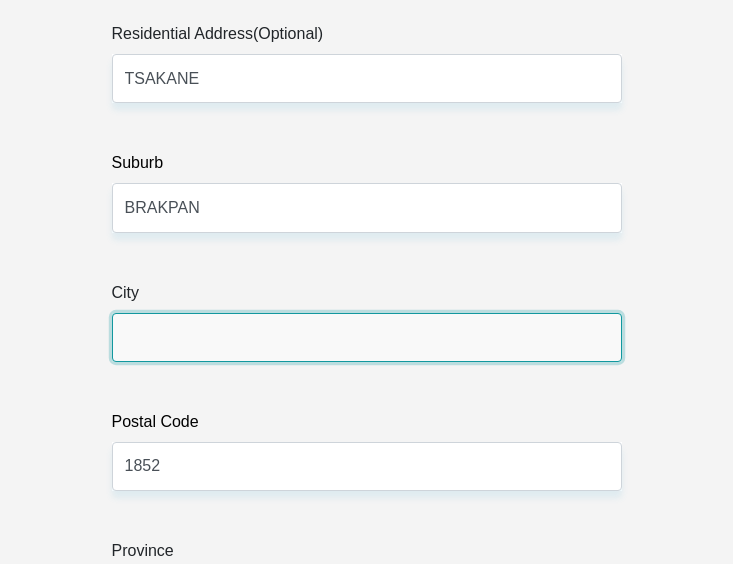 click on "City" at bounding box center [367, 337] 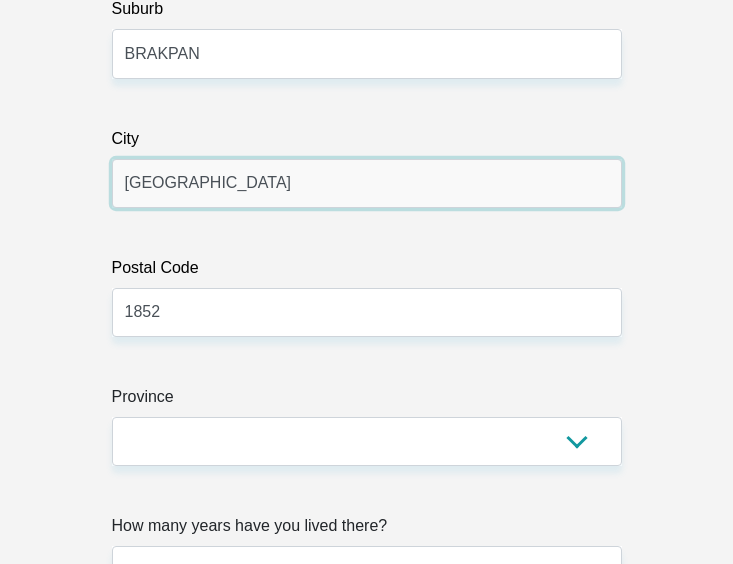 scroll, scrollTop: 2136, scrollLeft: 0, axis: vertical 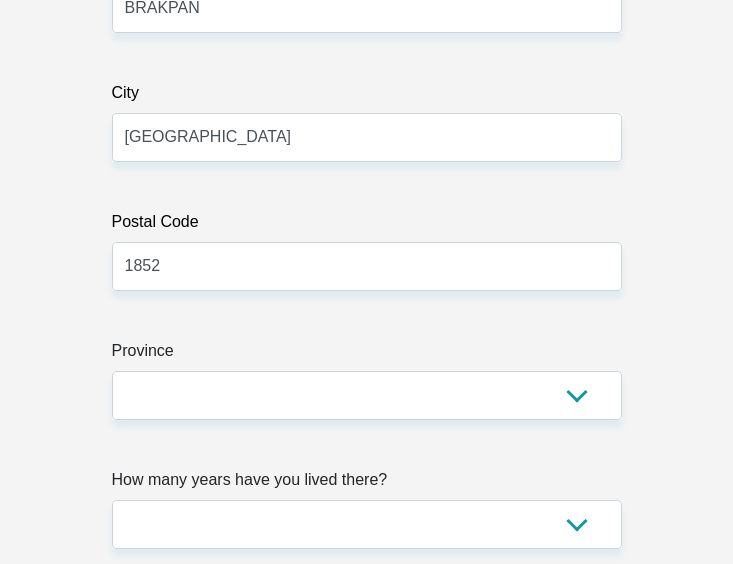 click on "Province" at bounding box center (367, 355) 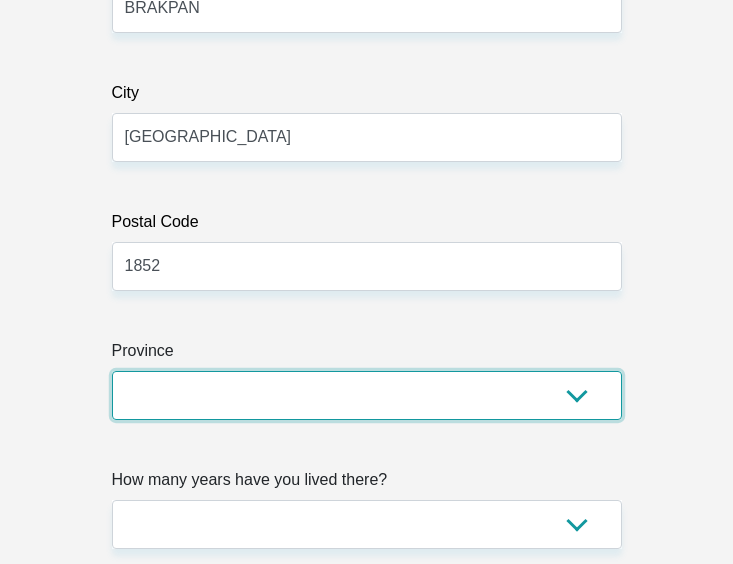 click on "Eastern Cape
Free State
Gauteng
KwaZulu-Natal
Limpopo
Mpumalanga
Northern Cape
North West
Western Cape" at bounding box center [367, 395] 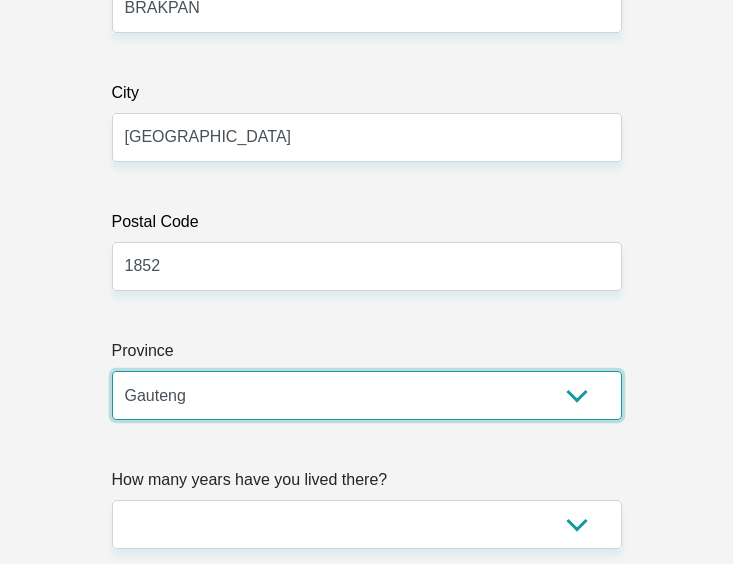 click on "Eastern Cape
Free State
Gauteng
KwaZulu-Natal
Limpopo
Mpumalanga
Northern Cape
North West
Western Cape" at bounding box center (367, 395) 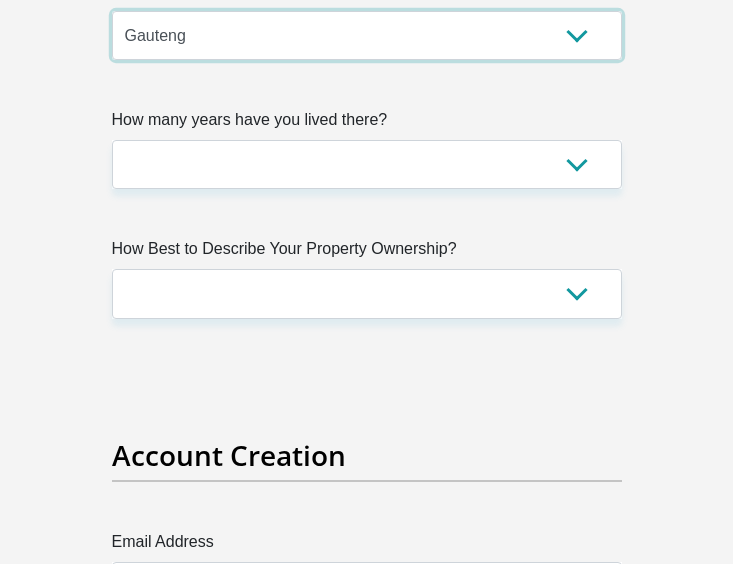 scroll, scrollTop: 2536, scrollLeft: 0, axis: vertical 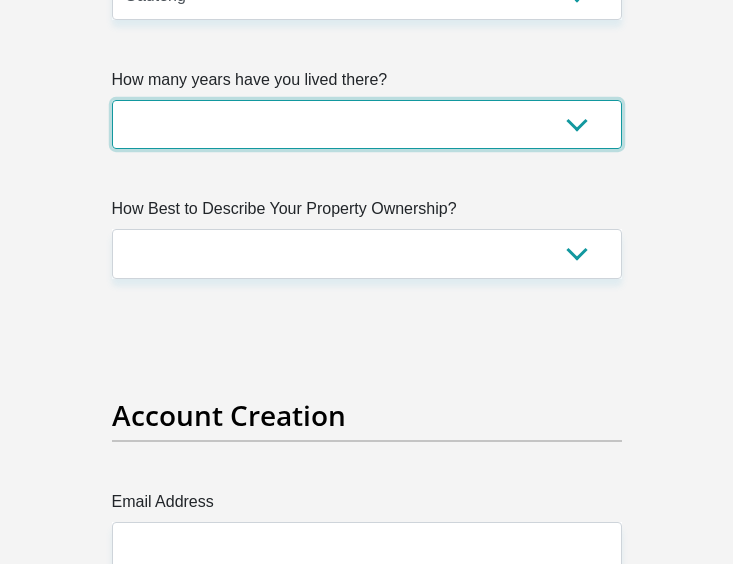 click on "less than 1 year
1-3 years
3-5 years
5+ years" at bounding box center [367, 124] 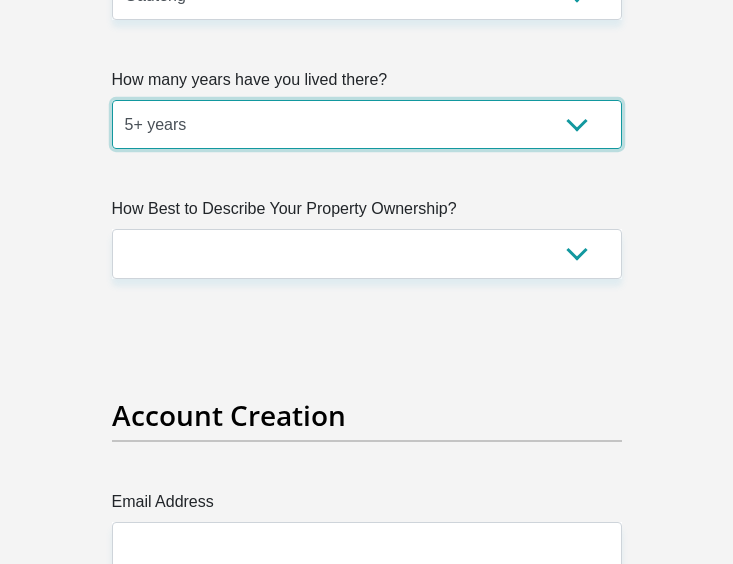 click on "less than 1 year
1-3 years
3-5 years
5+ years" at bounding box center (367, 124) 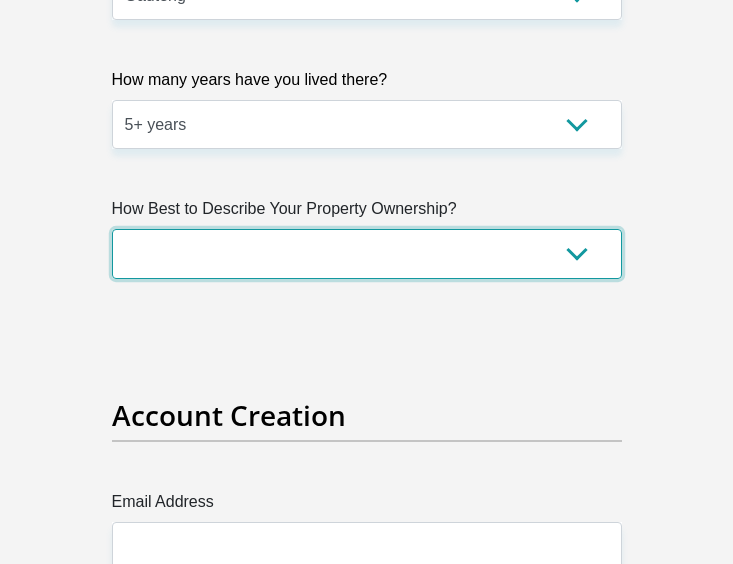 click on "Owned
Rented
Family Owned
Company Dwelling" at bounding box center [367, 253] 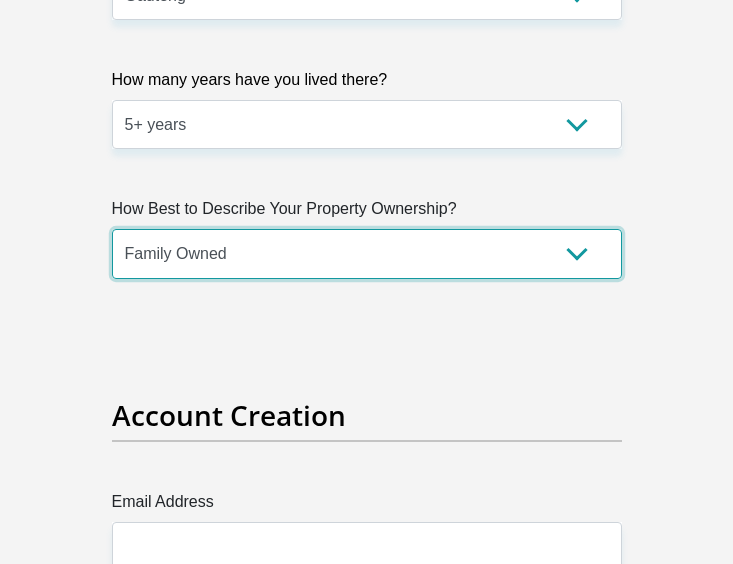 click on "Owned
Rented
Family Owned
Company Dwelling" at bounding box center (367, 253) 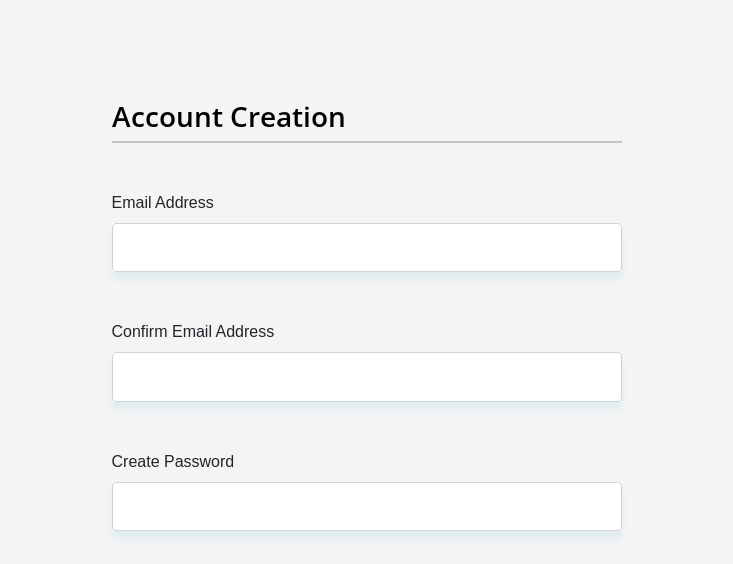 scroll, scrollTop: 2836, scrollLeft: 0, axis: vertical 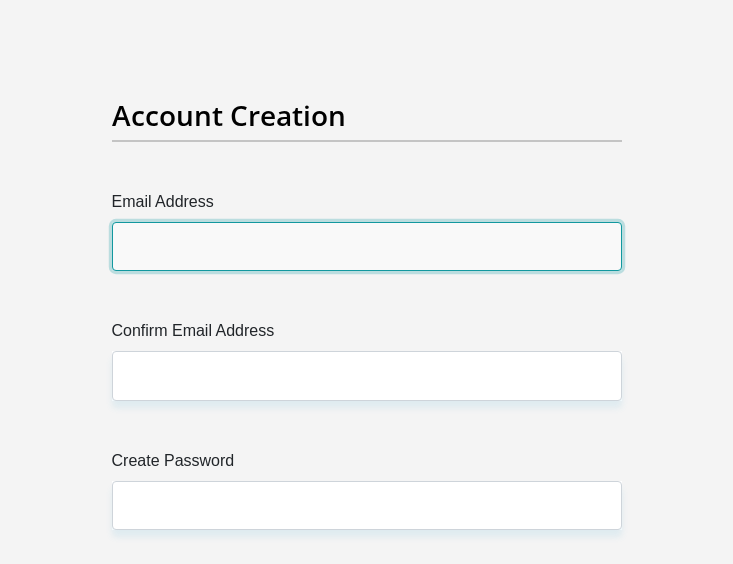 click on "Email Address" at bounding box center [367, 246] 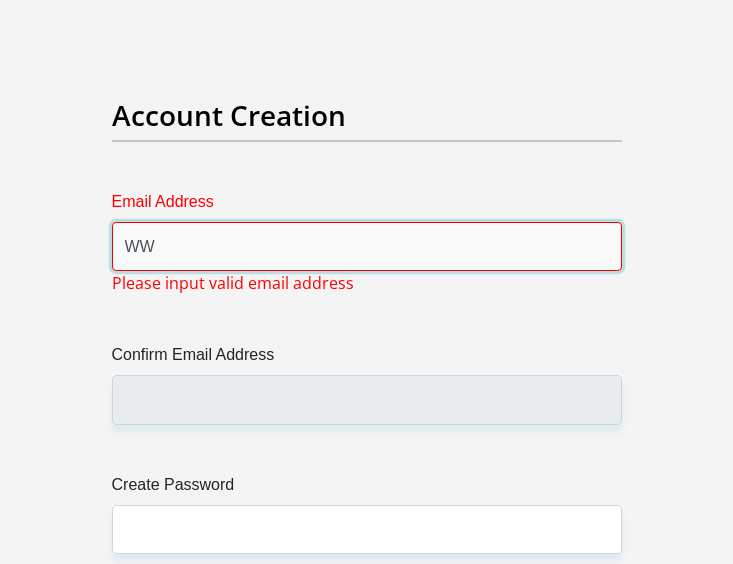 type on "W" 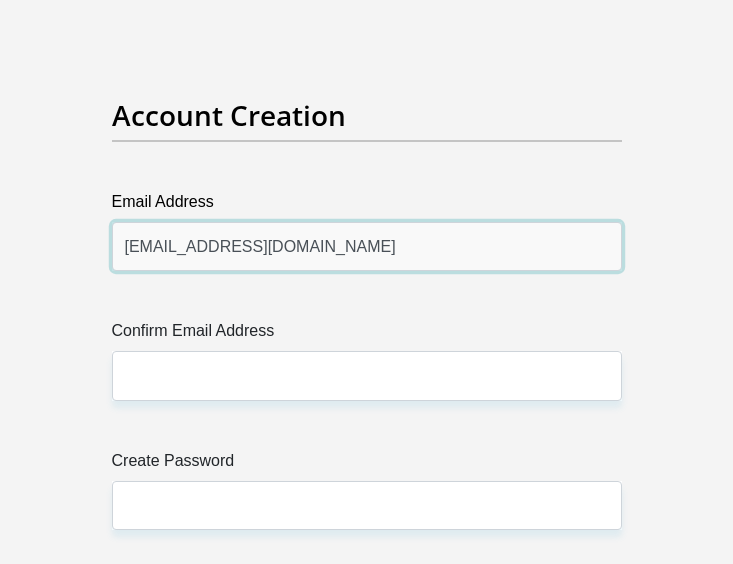 type on "www.laurenmaluleka@gmail.com" 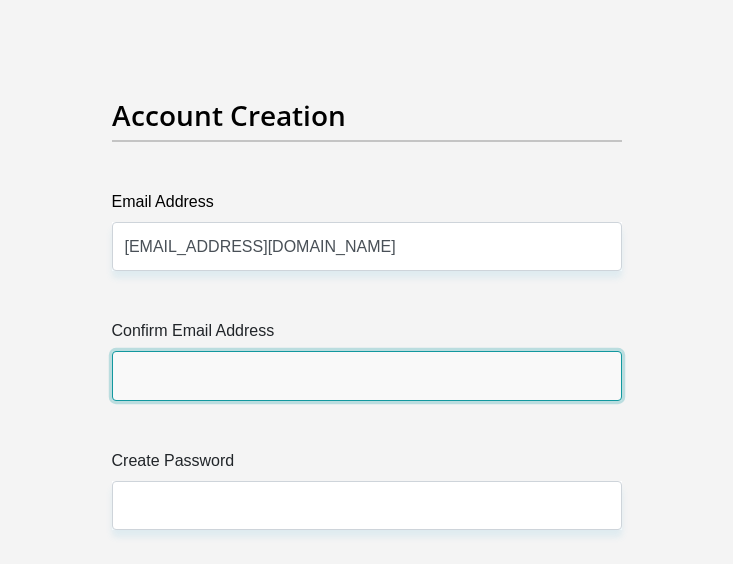 click on "Confirm Email Address" at bounding box center (367, 375) 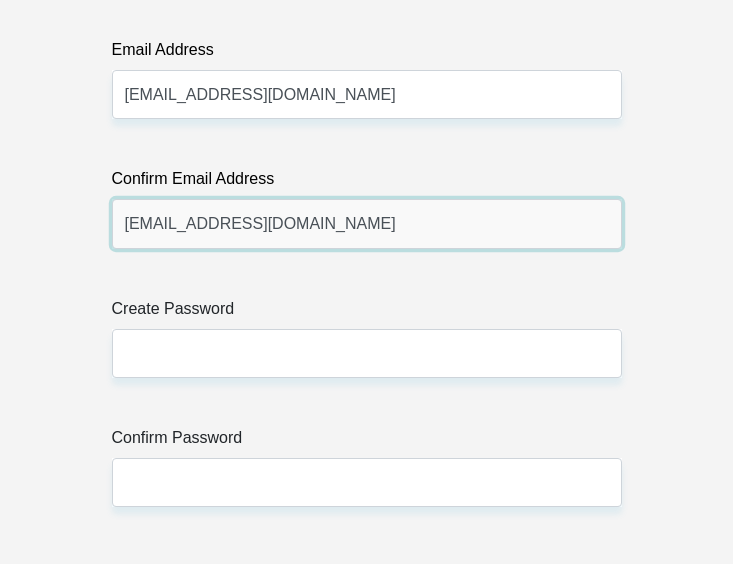 scroll, scrollTop: 3036, scrollLeft: 0, axis: vertical 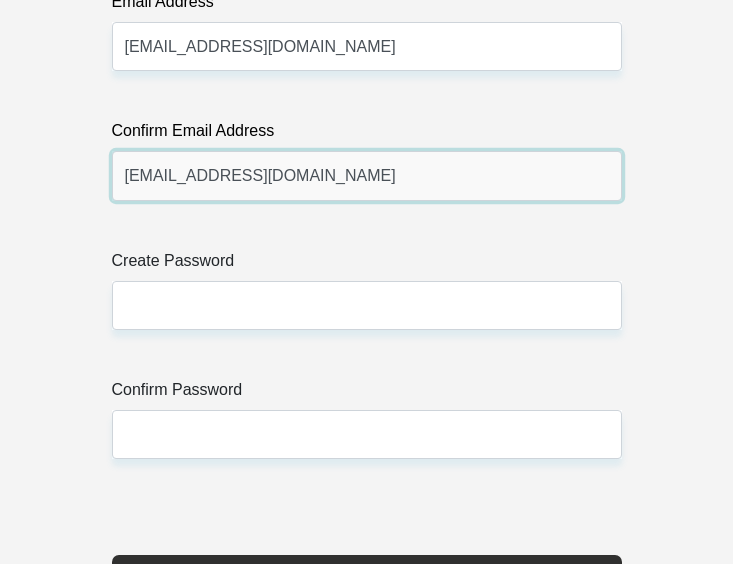 type on "www.laurenmaluleka@gmail.com" 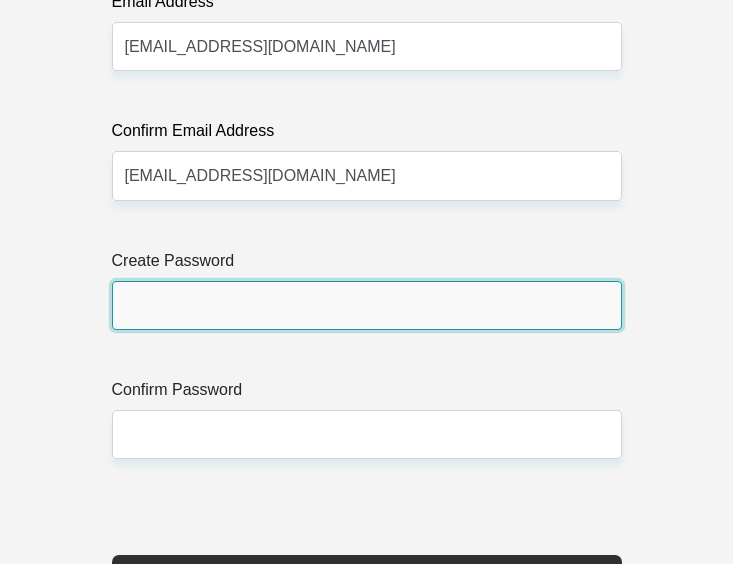 click on "Create Password" at bounding box center (367, 305) 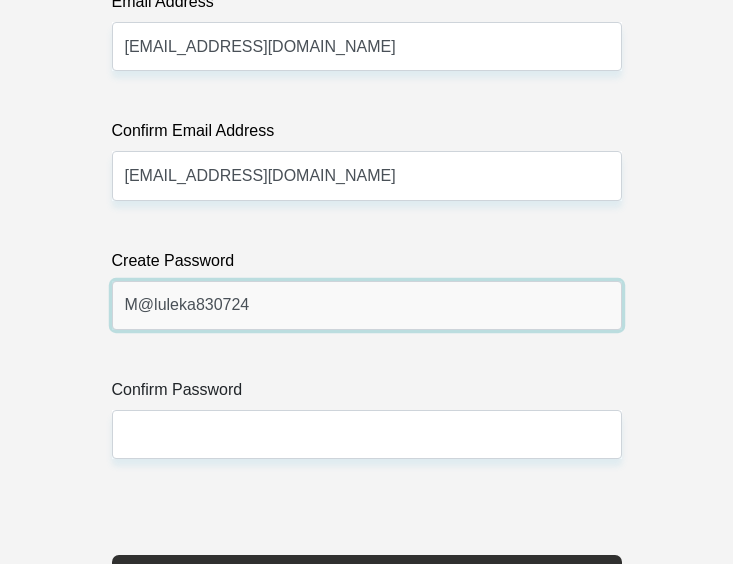type on "M@luleka830724" 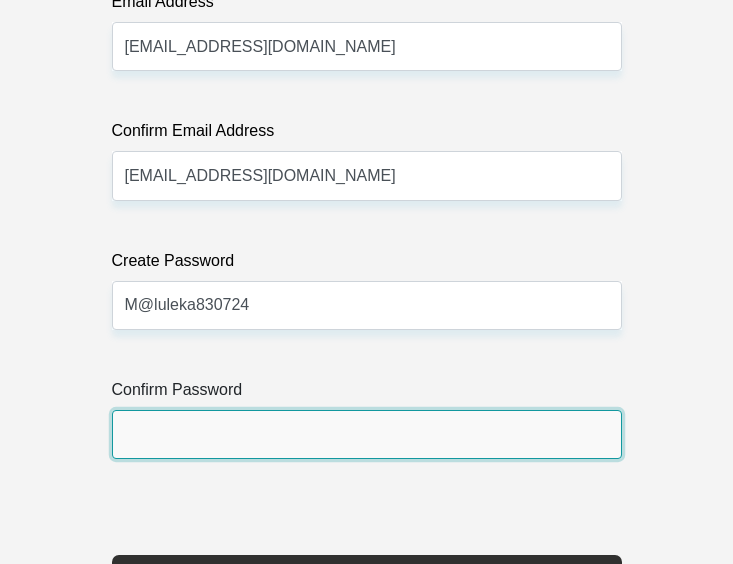 click on "Confirm Password" at bounding box center (367, 434) 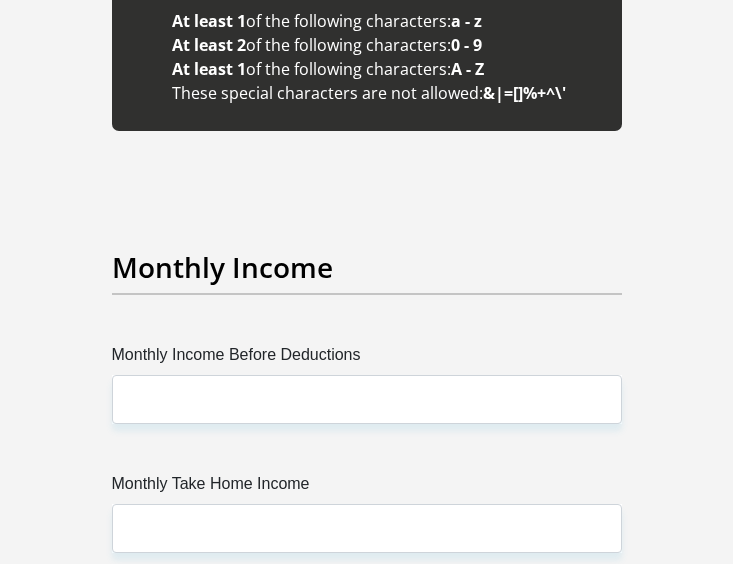 scroll, scrollTop: 3736, scrollLeft: 0, axis: vertical 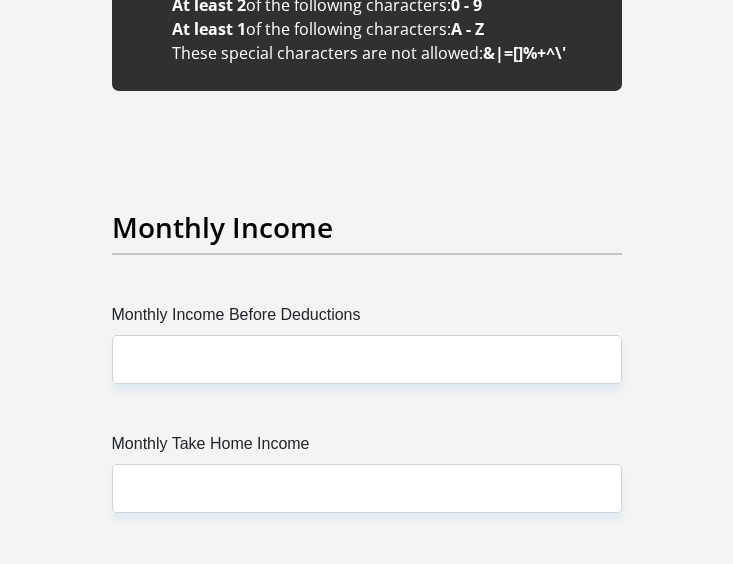 type on "M@luleka830724" 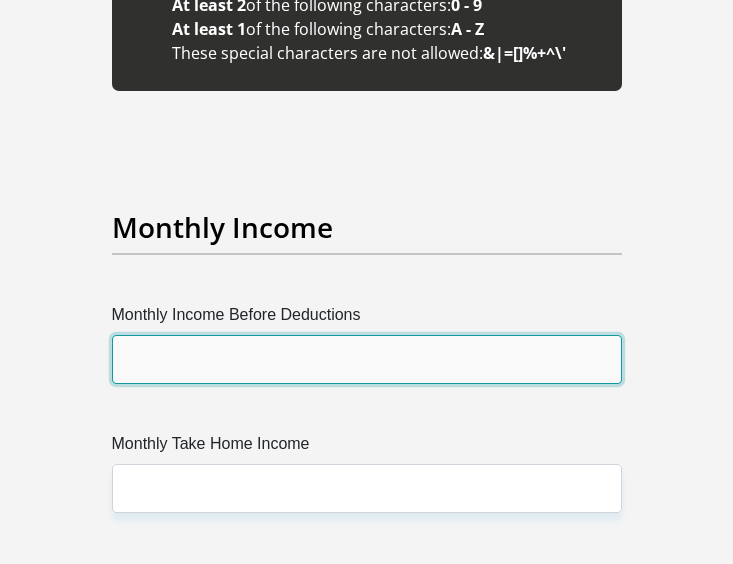 click on "Monthly Income Before Deductions" at bounding box center (367, 359) 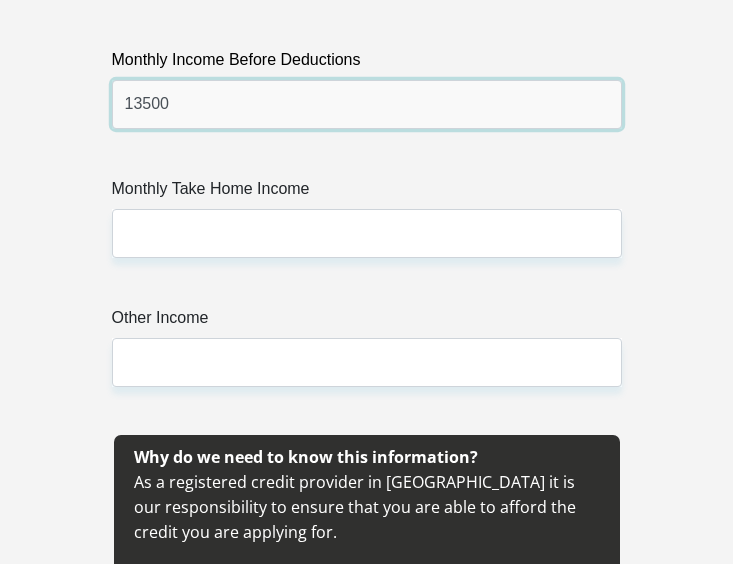 scroll, scrollTop: 4036, scrollLeft: 0, axis: vertical 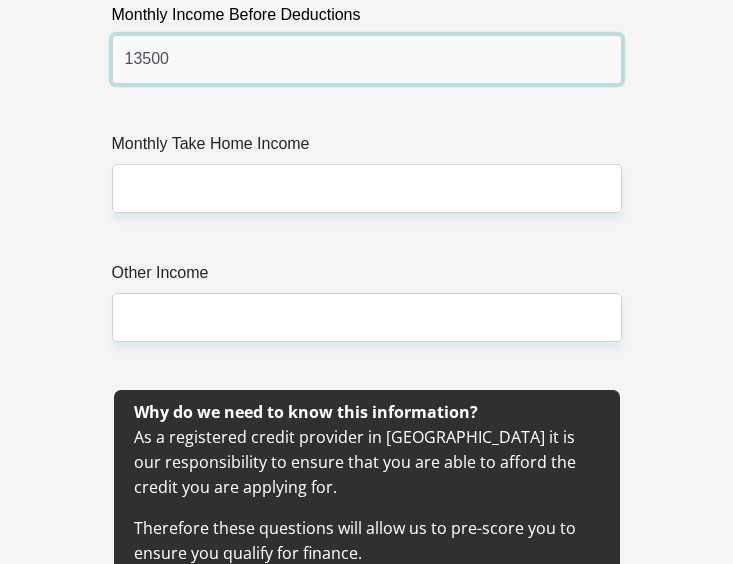type on "13500" 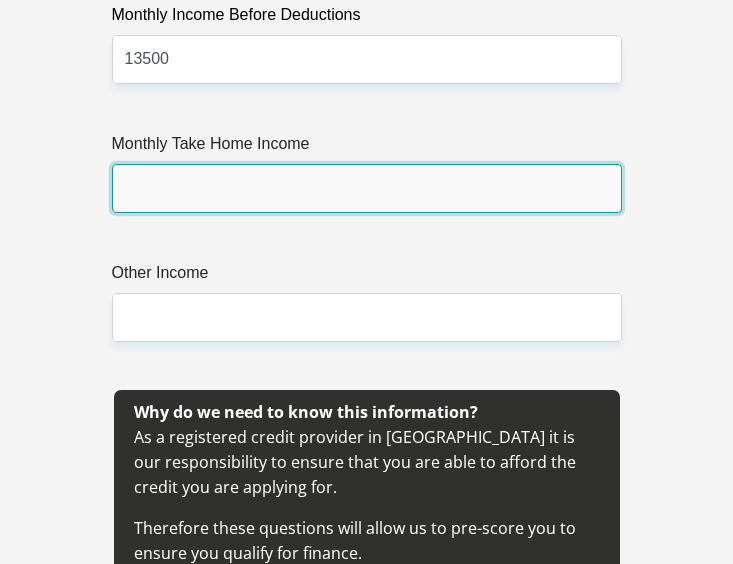 click on "Monthly Take Home Income" at bounding box center (367, 188) 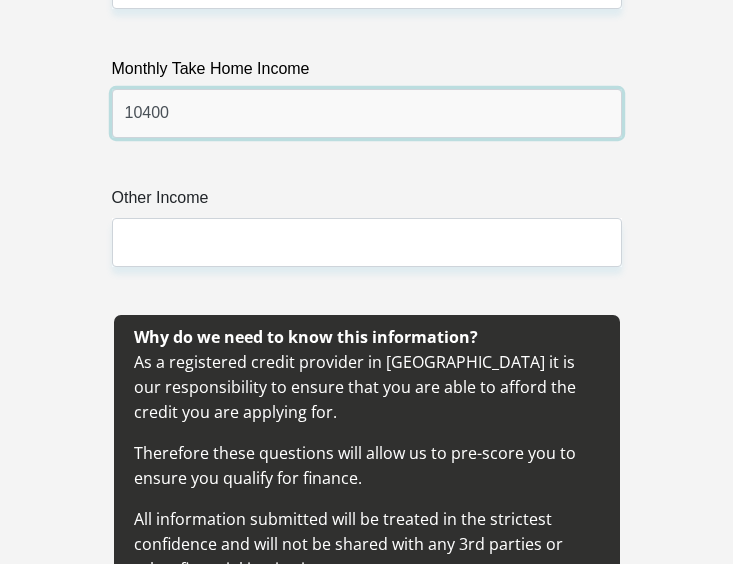 scroll, scrollTop: 4236, scrollLeft: 0, axis: vertical 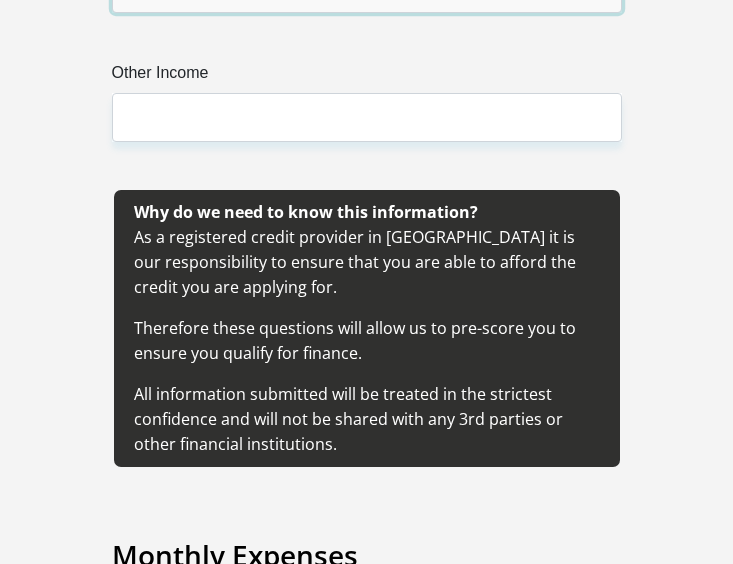 type on "10400" 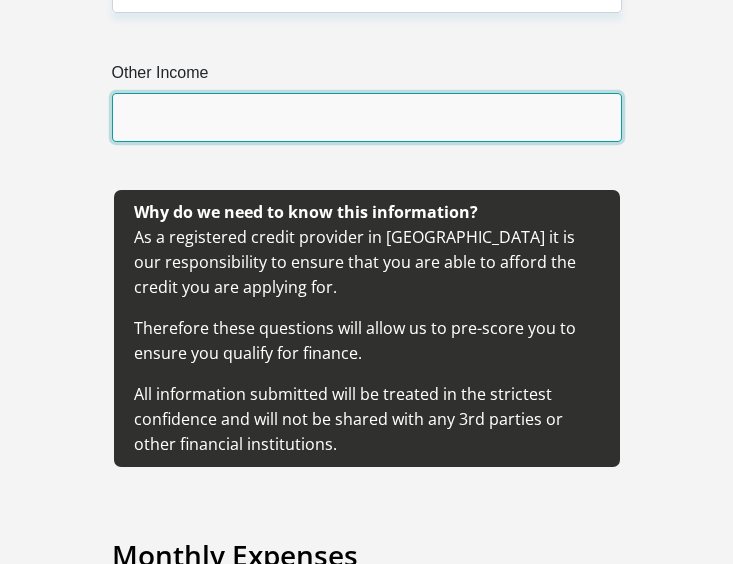 click on "Other Income" at bounding box center (367, 117) 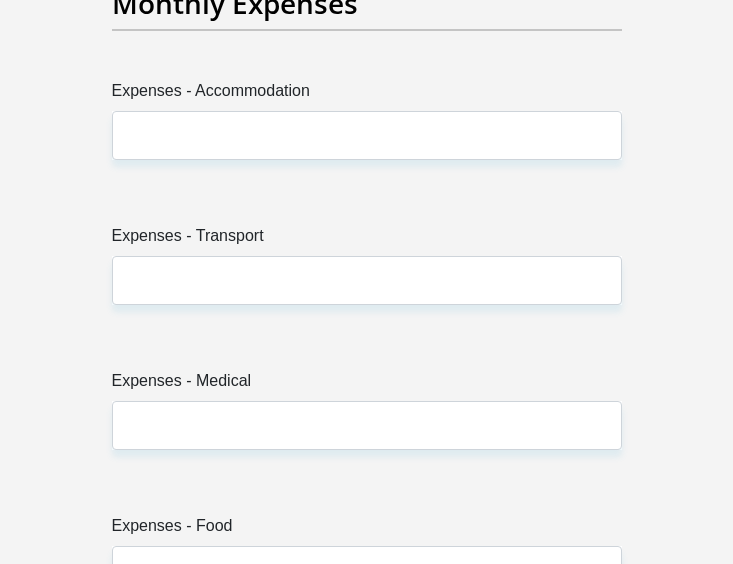 scroll, scrollTop: 4836, scrollLeft: 0, axis: vertical 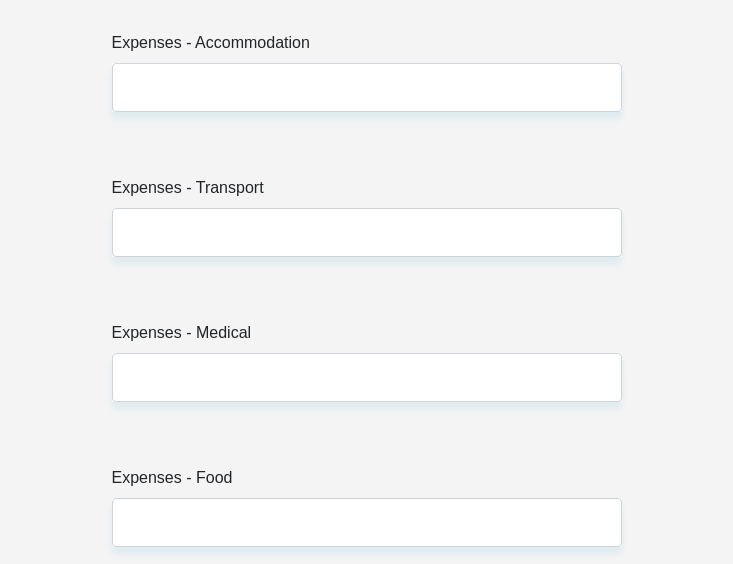 type on "6000" 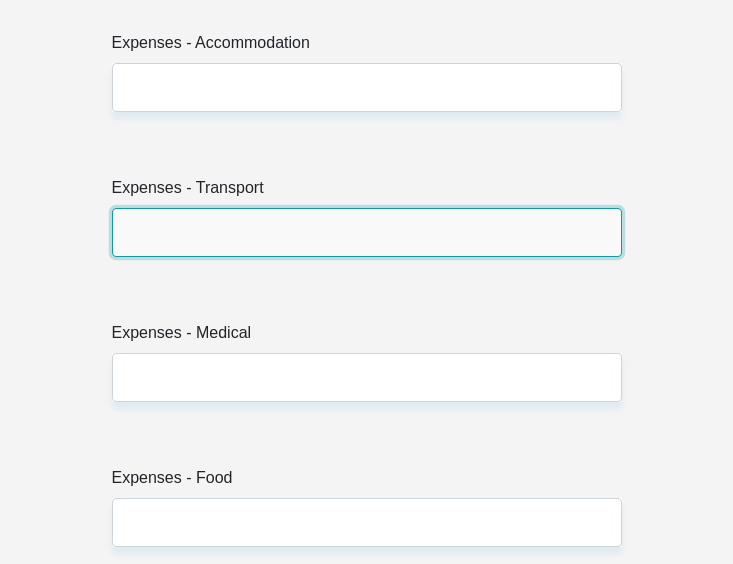 click on "Expenses - Transport" at bounding box center (367, 232) 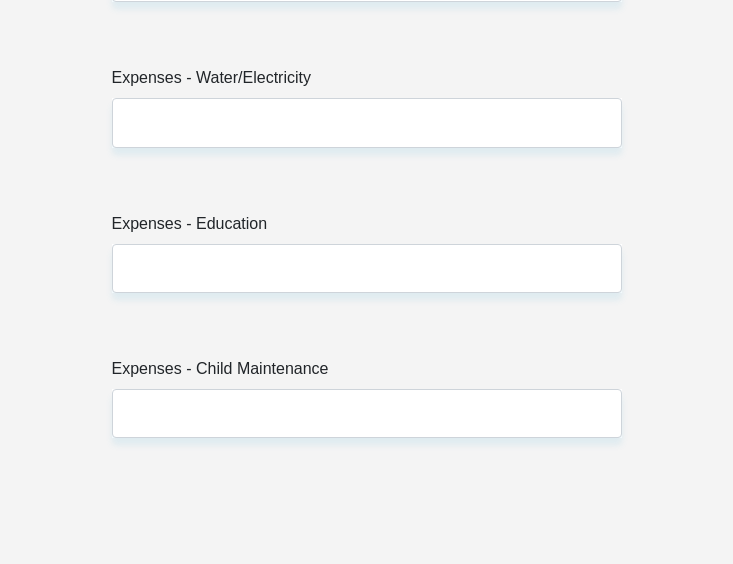 scroll, scrollTop: 5336, scrollLeft: 0, axis: vertical 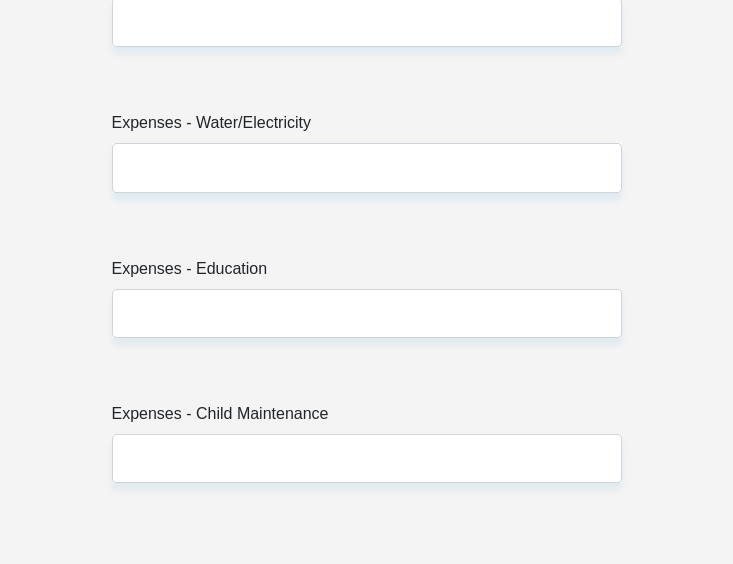 type on "800" 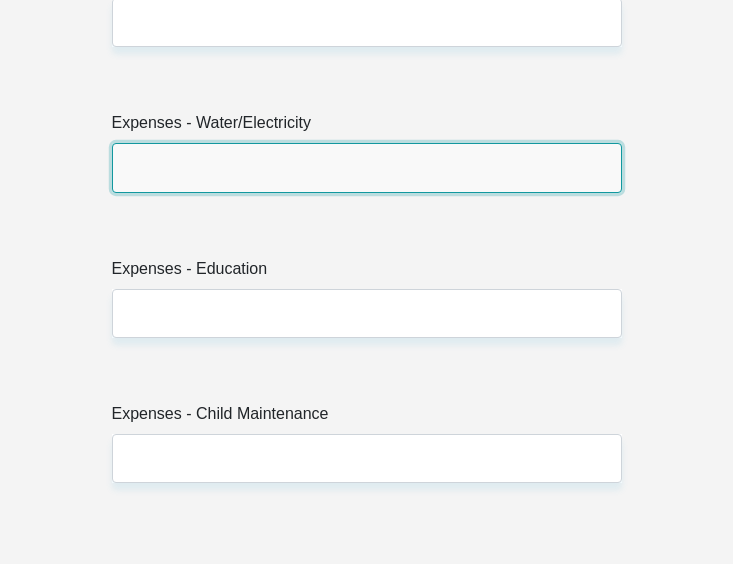 click on "Expenses - Water/Electricity" at bounding box center [367, 167] 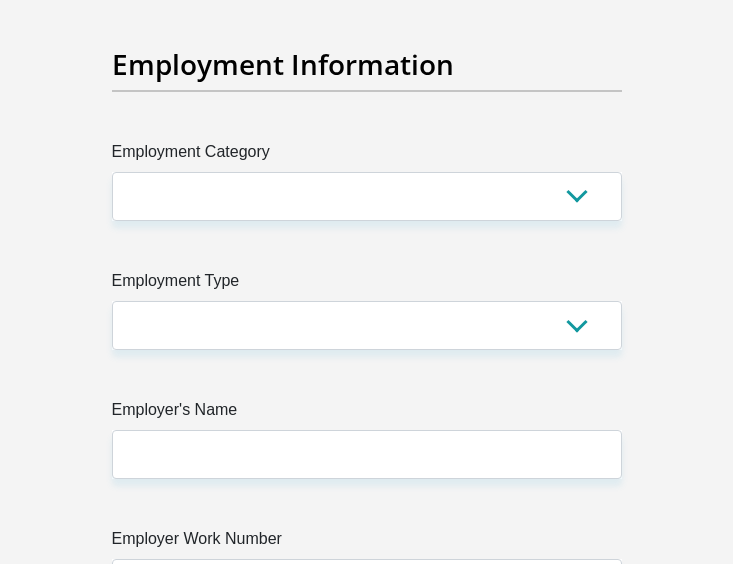 scroll, scrollTop: 5936, scrollLeft: 0, axis: vertical 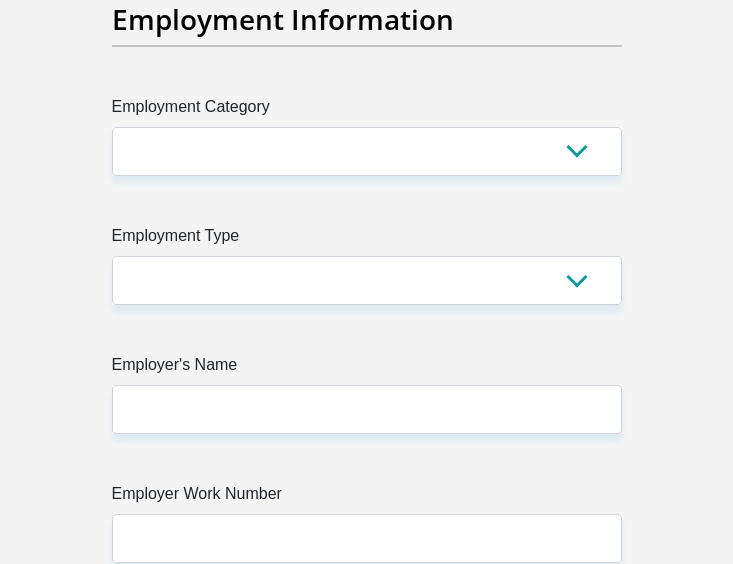 type on "300" 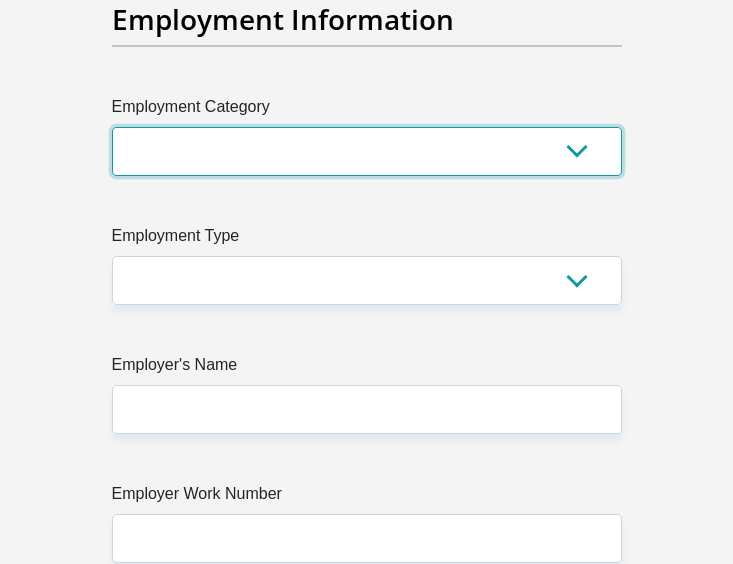 click on "AGRICULTURE
ALCOHOL & TOBACCO
CONSTRUCTION MATERIALS
METALLURGY
EQUIPMENT FOR RENEWABLE ENERGY
SPECIALIZED CONTRACTORS
CAR
GAMING (INCL. INTERNET
OTHER WHOLESALE
UNLICENSED PHARMACEUTICALS
CURRENCY EXCHANGE HOUSES
OTHER FINANCIAL INSTITUTIONS & INSURANCE
REAL ESTATE AGENTS
OIL & GAS
OTHER MATERIALS (E.G. IRON ORE)
PRECIOUS STONES & PRECIOUS METALS
POLITICAL ORGANIZATIONS
RELIGIOUS ORGANIZATIONS(NOT SECTS)
ACTI. HAVING BUSINESS DEAL WITH PUBLIC ADMINISTRATION
LAUNDROMATS" at bounding box center (367, 151) 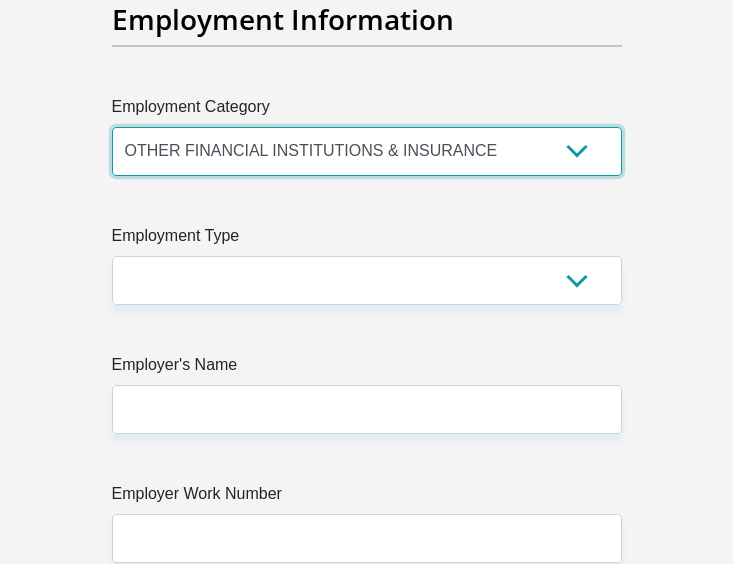 click on "AGRICULTURE
ALCOHOL & TOBACCO
CONSTRUCTION MATERIALS
METALLURGY
EQUIPMENT FOR RENEWABLE ENERGY
SPECIALIZED CONTRACTORS
CAR
GAMING (INCL. INTERNET
OTHER WHOLESALE
UNLICENSED PHARMACEUTICALS
CURRENCY EXCHANGE HOUSES
OTHER FINANCIAL INSTITUTIONS & INSURANCE
REAL ESTATE AGENTS
OIL & GAS
OTHER MATERIALS (E.G. IRON ORE)
PRECIOUS STONES & PRECIOUS METALS
POLITICAL ORGANIZATIONS
RELIGIOUS ORGANIZATIONS(NOT SECTS)
ACTI. HAVING BUSINESS DEAL WITH PUBLIC ADMINISTRATION
LAUNDROMATS" at bounding box center (367, 151) 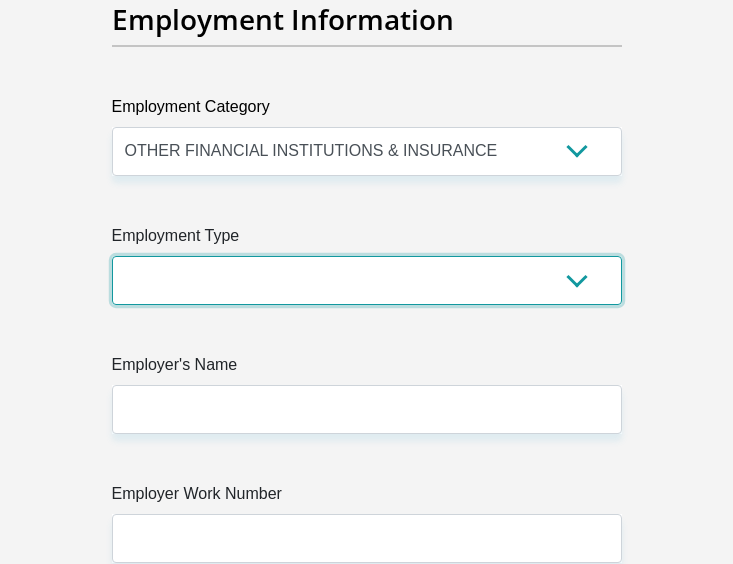 click on "College/Lecturer
Craft Seller
Creative
Driver
Executive
Farmer
Forces - Non Commissioned
Forces - Officer
Hawker
Housewife
Labourer
Licenced Professional
Manager
Miner
Non Licenced Professional
Office Staff/Clerk
Outside Worker
Pensioner
Permanent Teacher
Production/Manufacturing
Sales
Self-Employed
Semi-Professional Worker
Service Industry  Social Worker  Student" at bounding box center [367, 280] 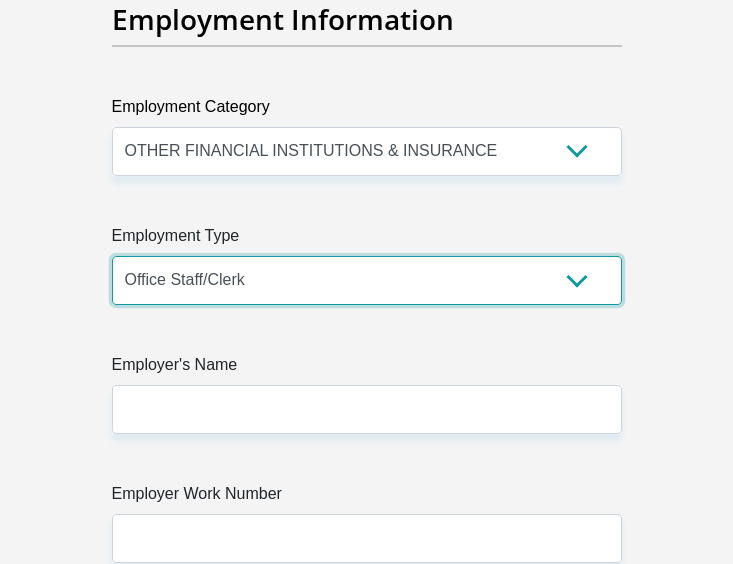 click on "College/Lecturer
Craft Seller
Creative
Driver
Executive
Farmer
Forces - Non Commissioned
Forces - Officer
Hawker
Housewife
Labourer
Licenced Professional
Manager
Miner
Non Licenced Professional
Office Staff/Clerk
Outside Worker
Pensioner
Permanent Teacher
Production/Manufacturing
Sales
Self-Employed
Semi-Professional Worker
Service Industry  Social Worker  Student" at bounding box center (367, 280) 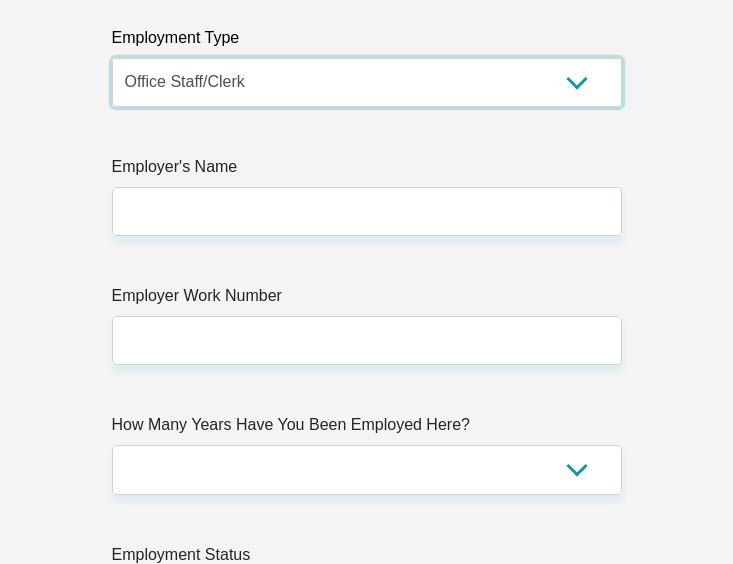 scroll, scrollTop: 6136, scrollLeft: 0, axis: vertical 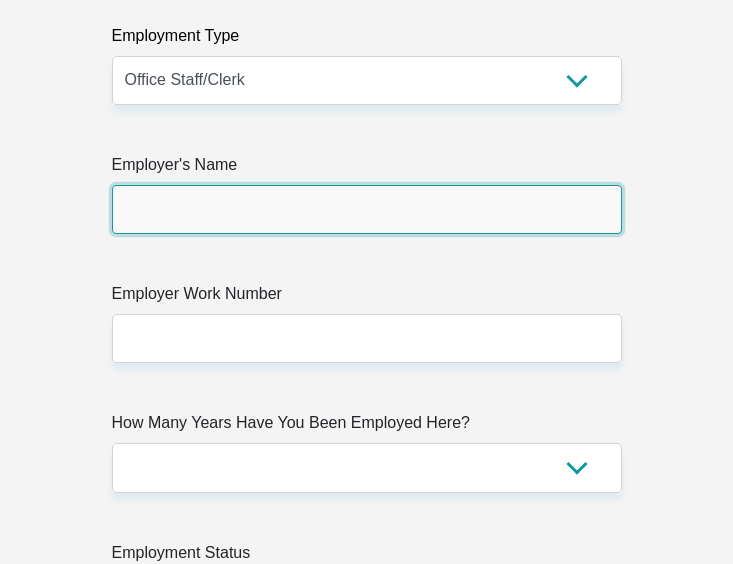 click on "Employer's Name" at bounding box center [367, 209] 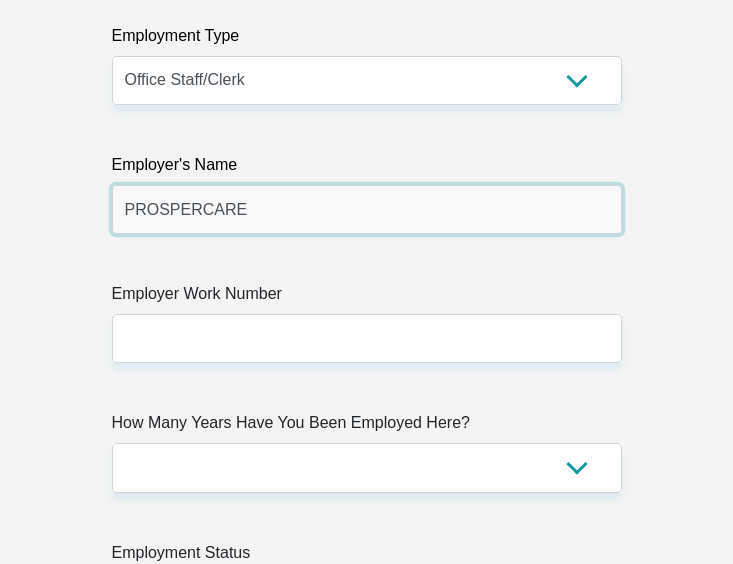 type on "PROSPERCARE" 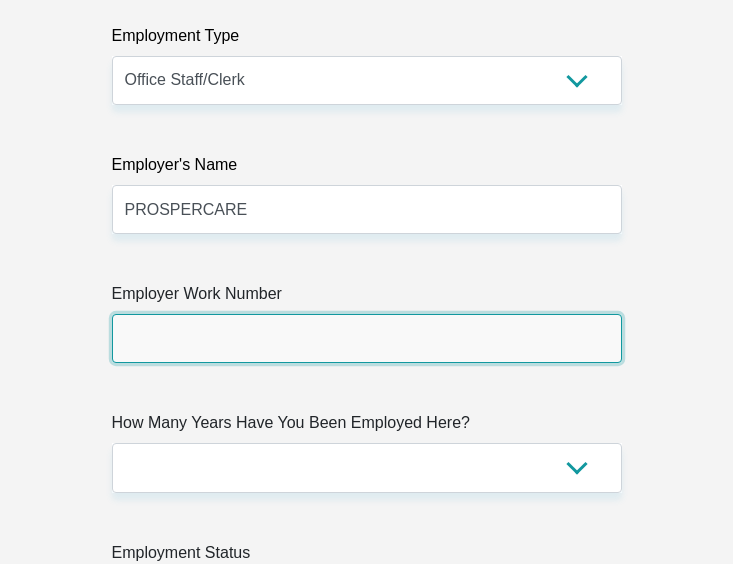 click on "Employer Work Number" at bounding box center [367, 338] 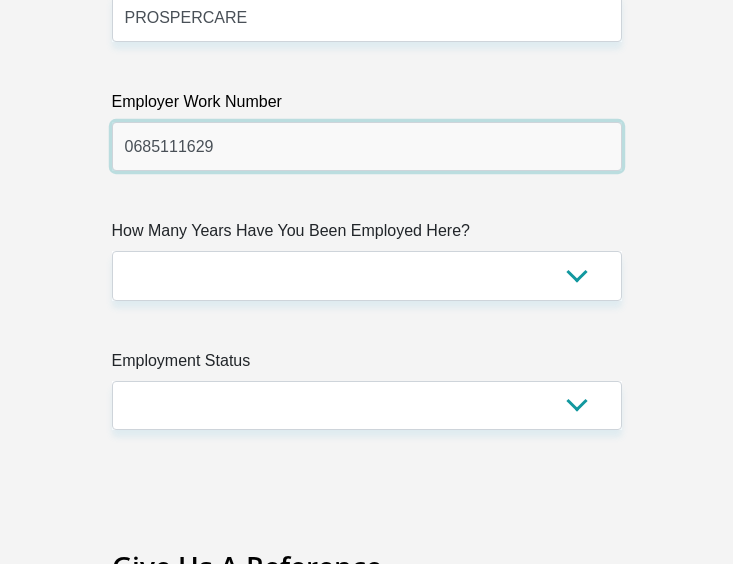 scroll, scrollTop: 6336, scrollLeft: 0, axis: vertical 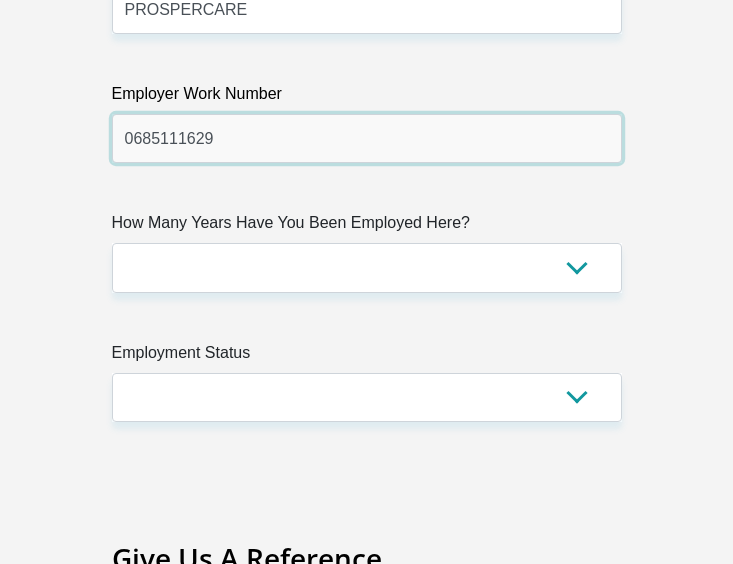 type on "0685111629" 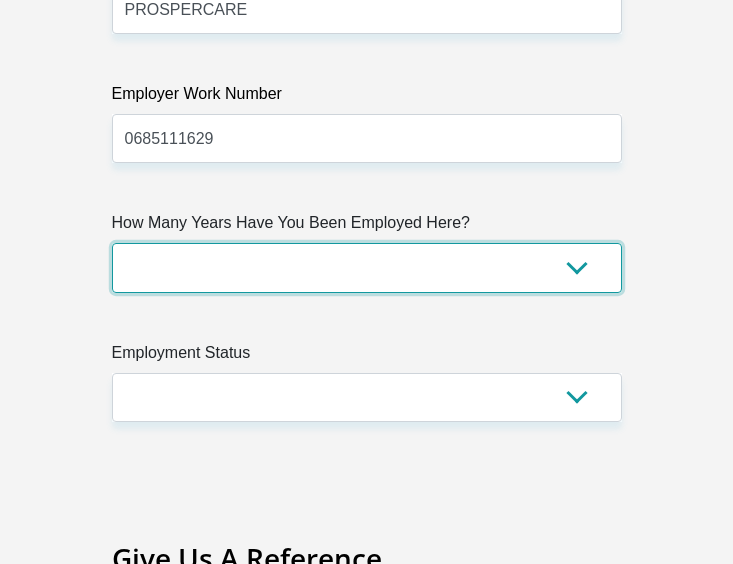 click on "less than 1 year
1-3 years
3-5 years
5+ years" at bounding box center (367, 267) 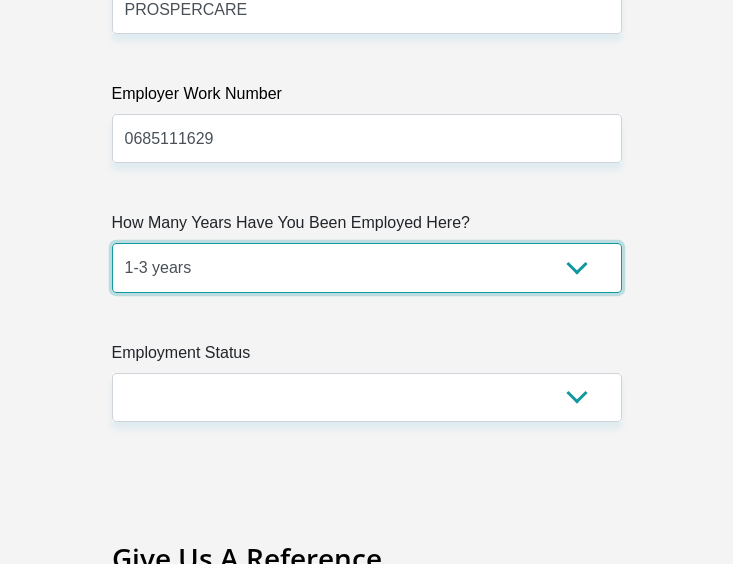 click on "less than 1 year
1-3 years
3-5 years
5+ years" at bounding box center (367, 267) 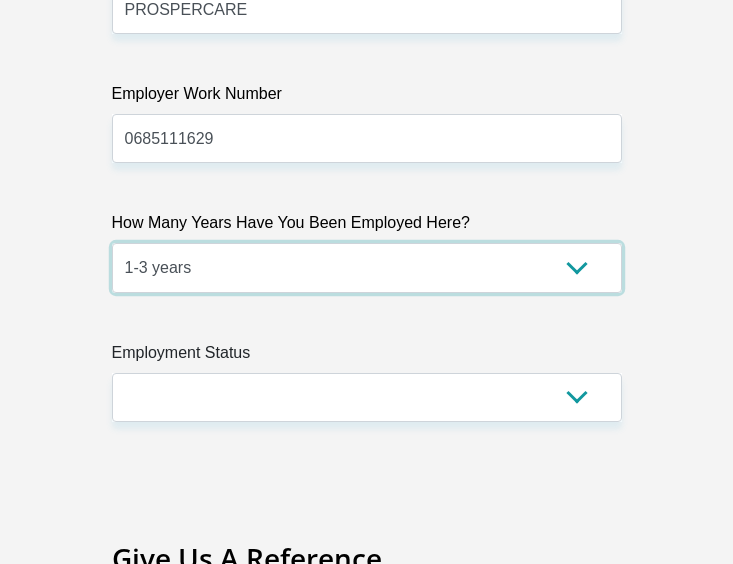 scroll, scrollTop: 6436, scrollLeft: 0, axis: vertical 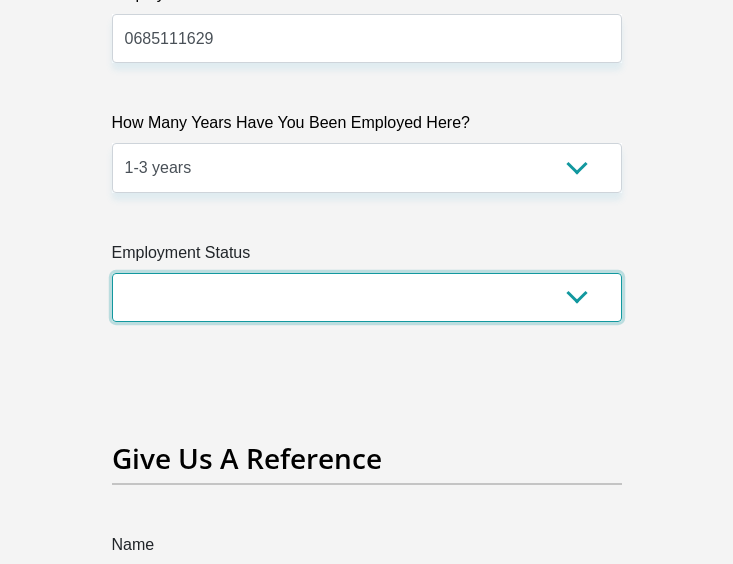 click on "Permanent/Full-time
Part-time/Casual
Contract Worker
Self-Employed
Housewife
Retired
Student
Medically Boarded
Disability
Unemployed" at bounding box center [367, 297] 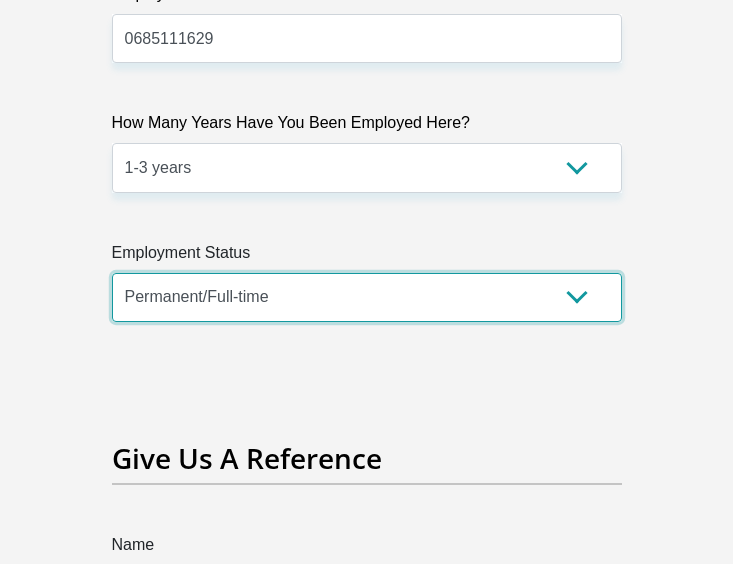 click on "Permanent/Full-time
Part-time/Casual
Contract Worker
Self-Employed
Housewife
Retired
Student
Medically Boarded
Disability
Unemployed" at bounding box center [367, 297] 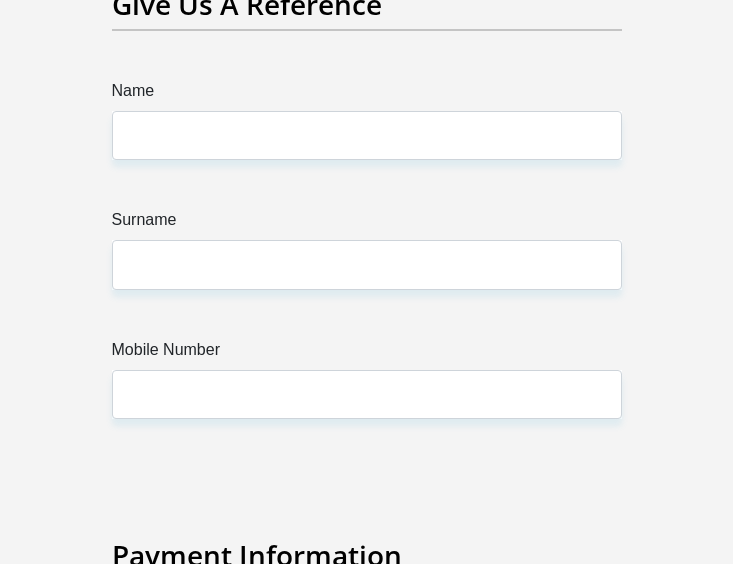 scroll, scrollTop: 6936, scrollLeft: 0, axis: vertical 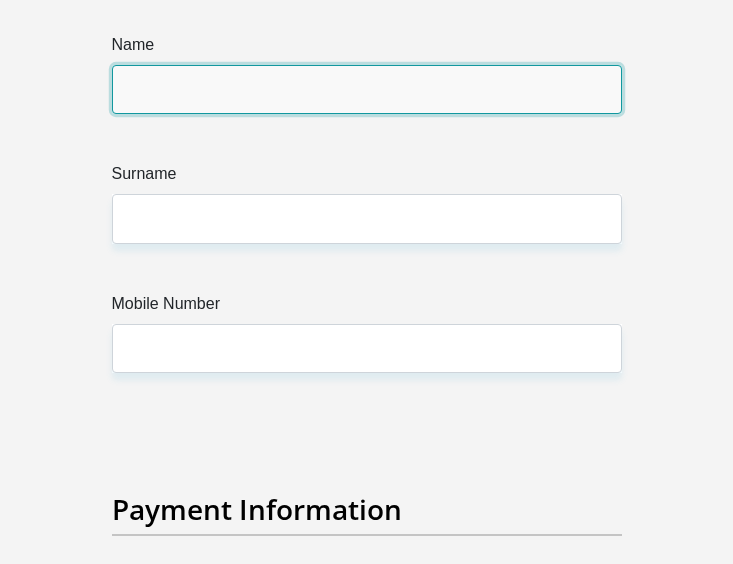click on "Name" at bounding box center [367, 89] 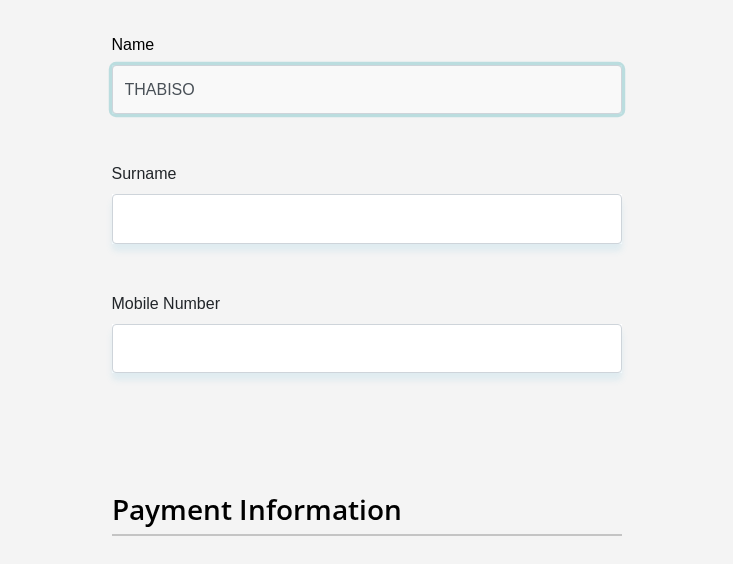 type on "THABISO" 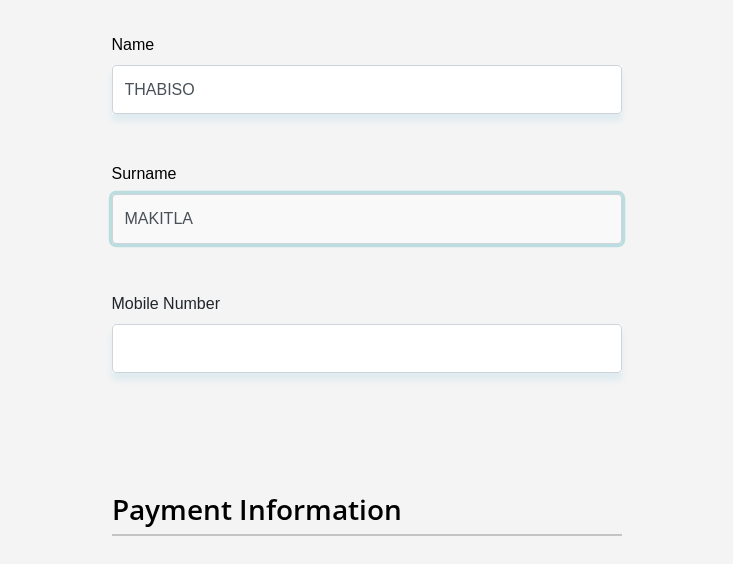 type on "MAKITLA" 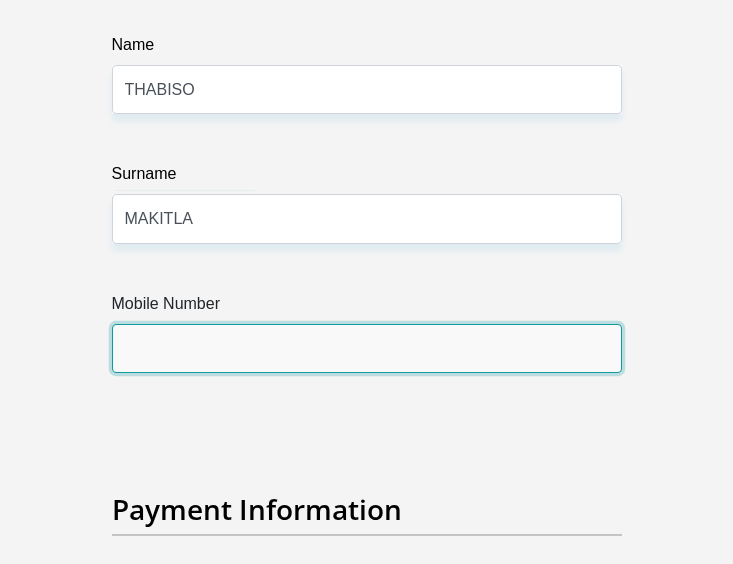 click on "Mobile Number" at bounding box center [367, 348] 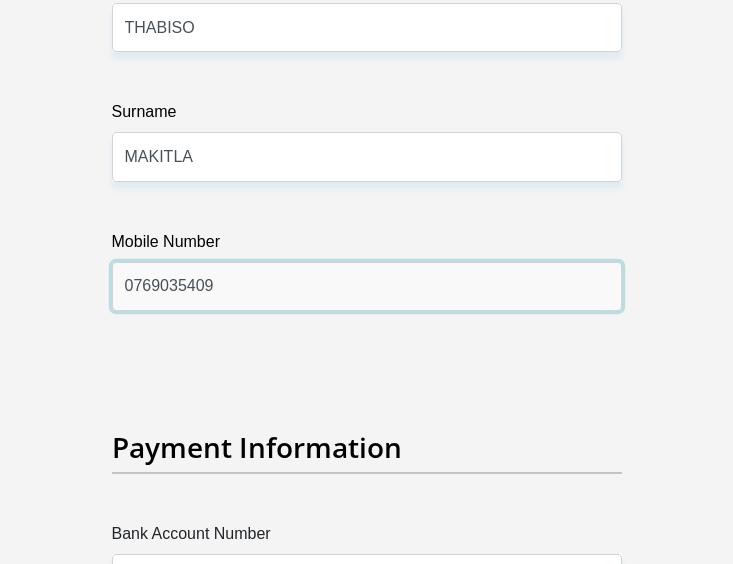 scroll, scrollTop: 7236, scrollLeft: 0, axis: vertical 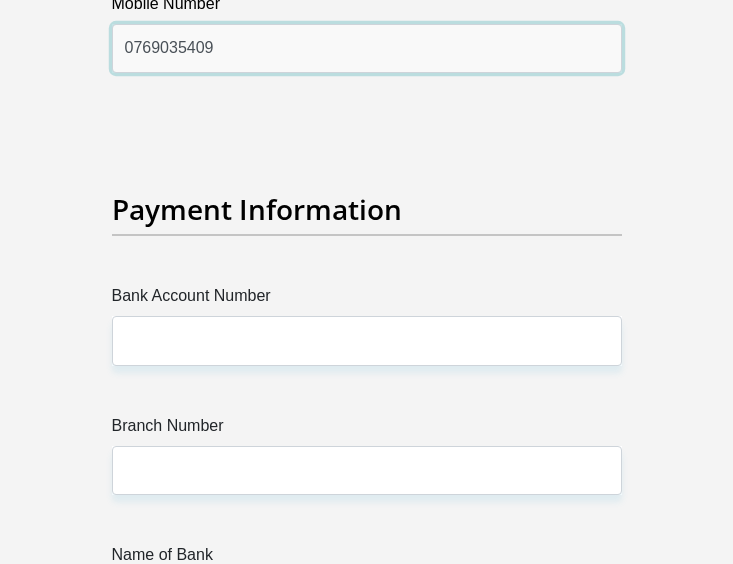 type on "0769035409" 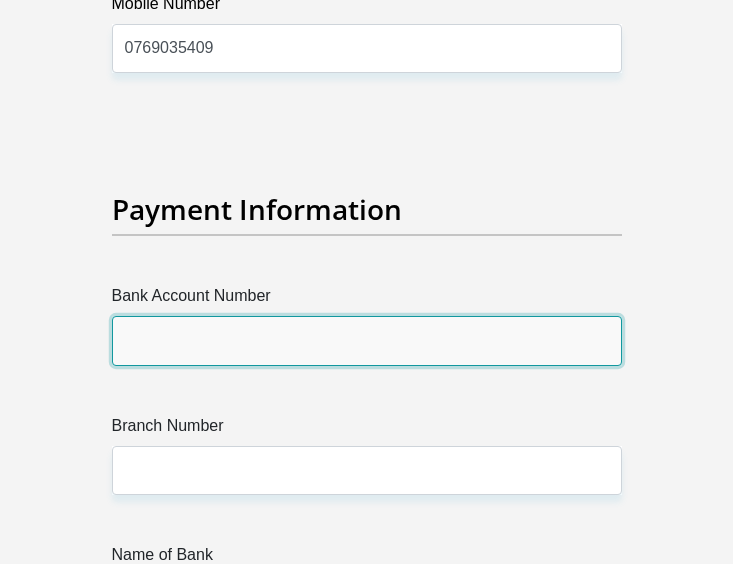 click on "Bank Account Number" at bounding box center (367, 340) 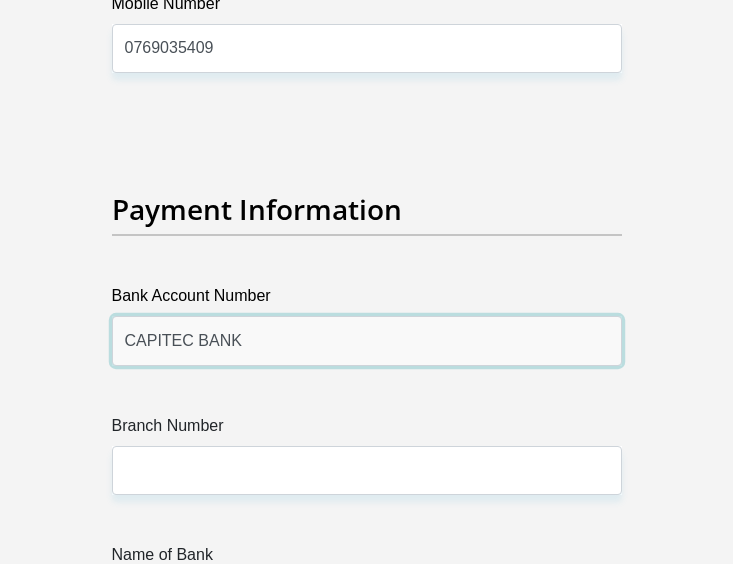 type on "CAPITEC BANK" 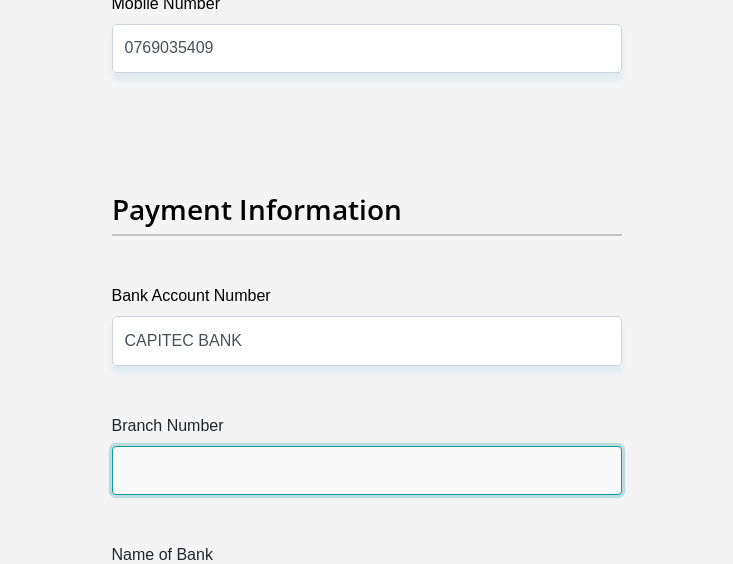 click on "Branch Number" at bounding box center (367, 470) 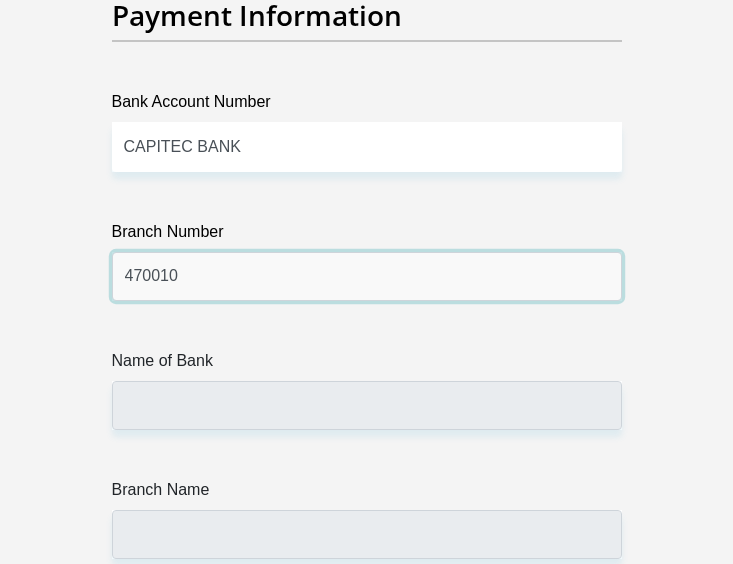 scroll, scrollTop: 7436, scrollLeft: 0, axis: vertical 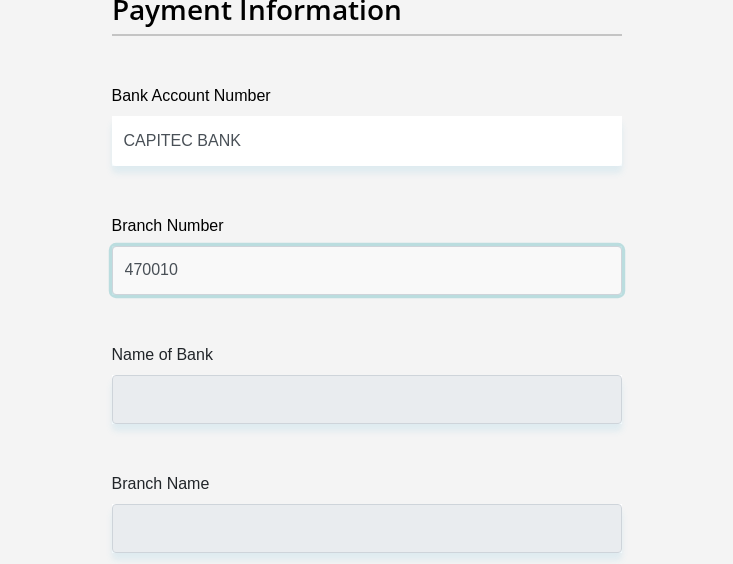 type on "470010" 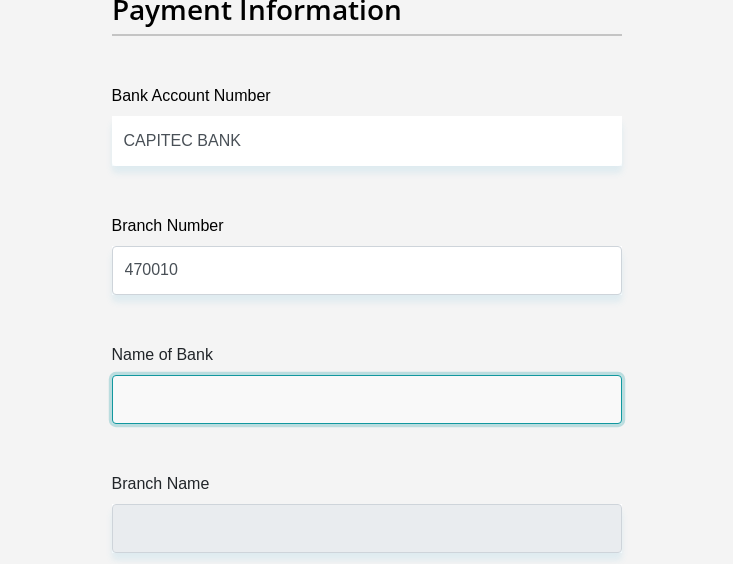 click on "Name of Bank" at bounding box center [367, 399] 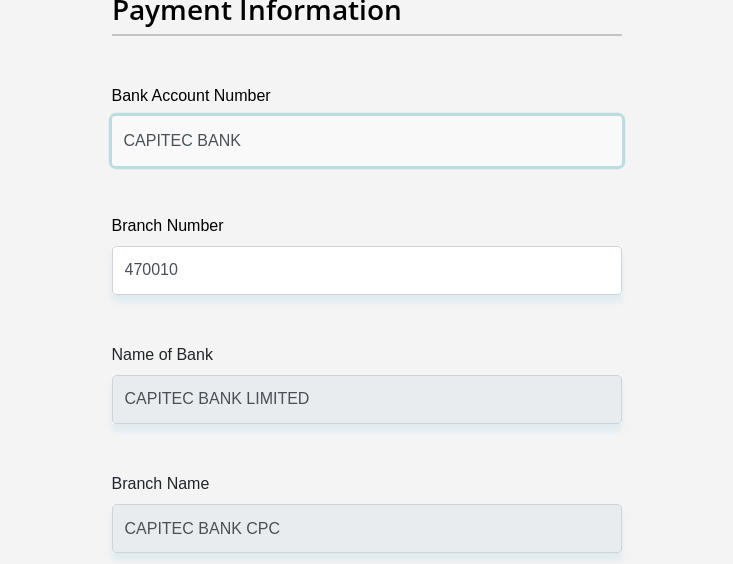 drag, startPoint x: 228, startPoint y: 114, endPoint x: -17, endPoint y: 109, distance: 245.05101 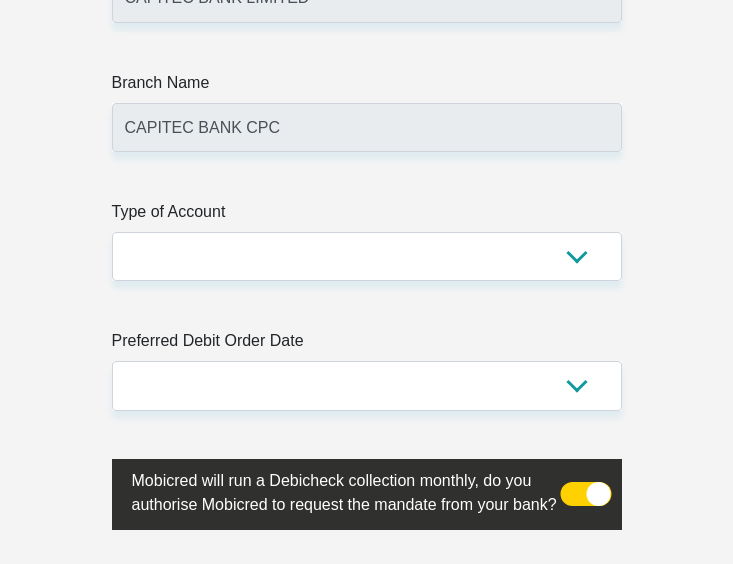 scroll, scrollTop: 7836, scrollLeft: 0, axis: vertical 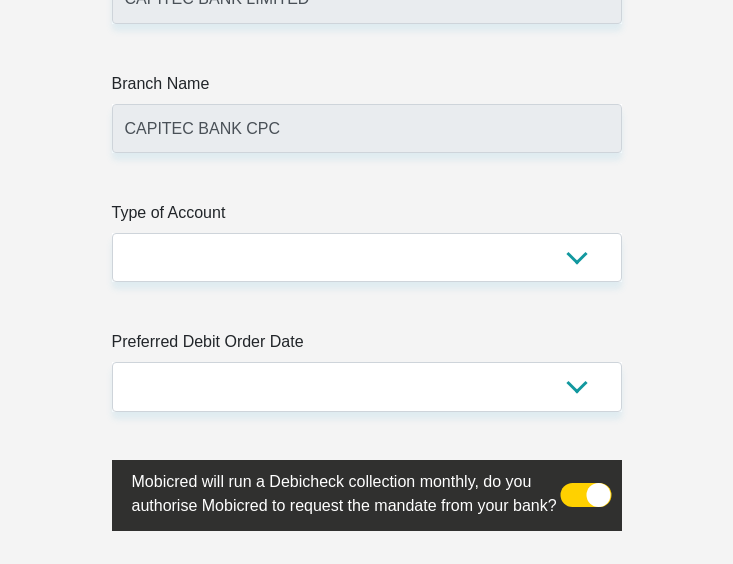 type on "2248145531" 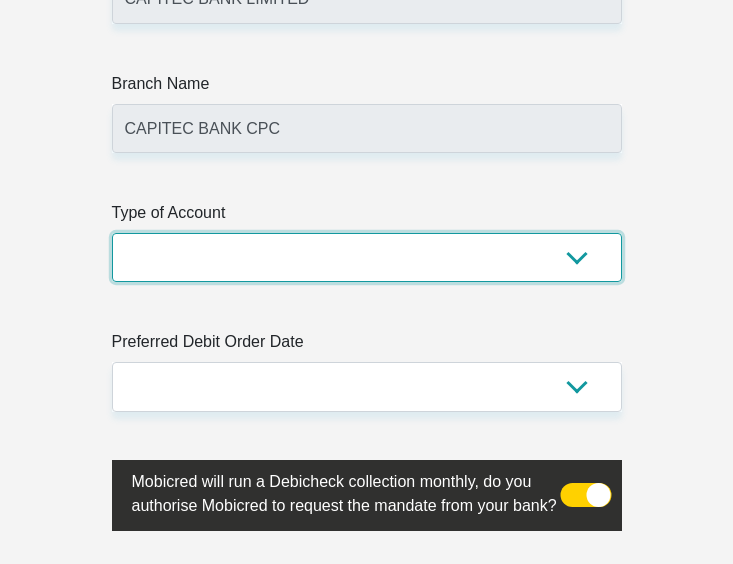 click on "Cheque
Savings" at bounding box center (367, 257) 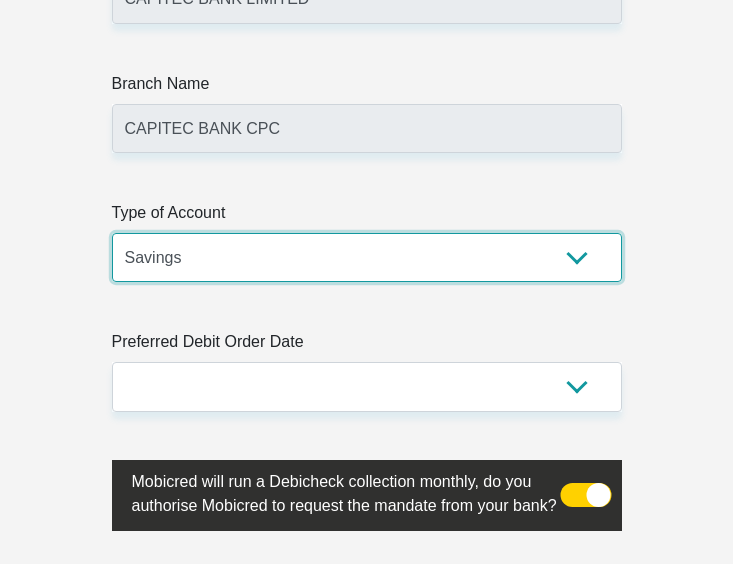 click on "Cheque
Savings" at bounding box center (367, 257) 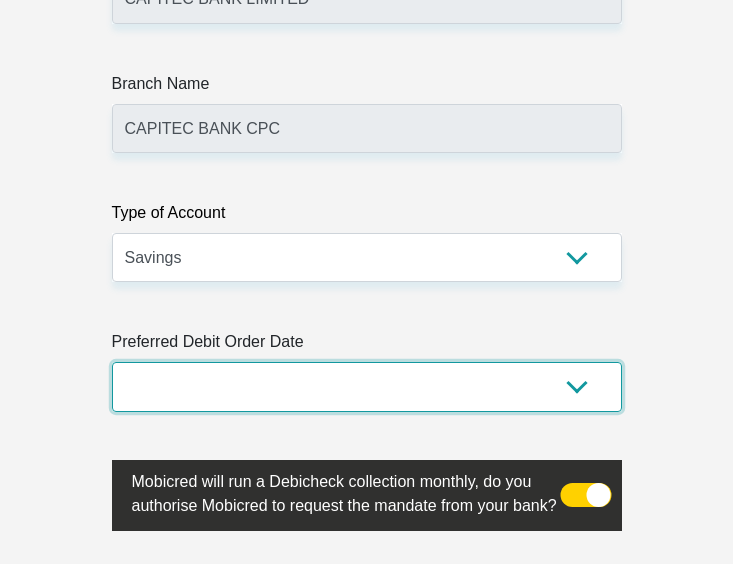click on "1st
2nd
3rd
4th
5th
7th
18th
19th
20th
21st
22nd
23rd
24th
25th
26th
27th
28th
29th
30th" at bounding box center [367, 386] 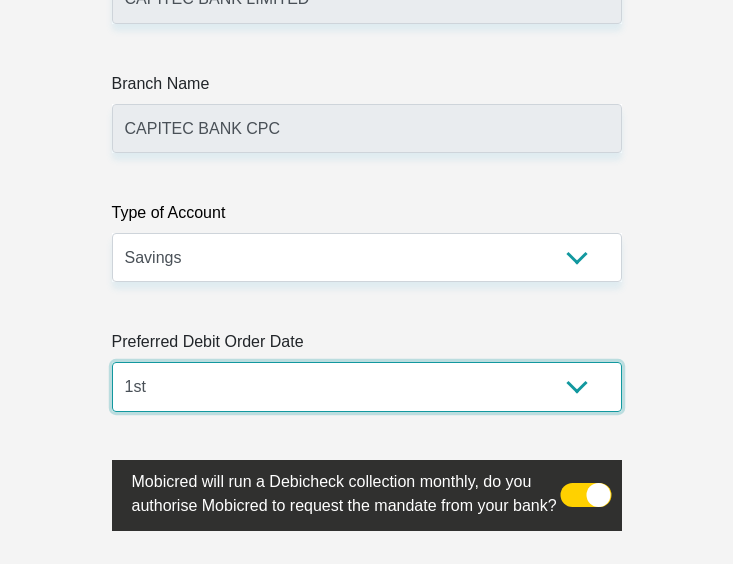 click on "1st
2nd
3rd
4th
5th
7th
18th
19th
20th
21st
22nd
23rd
24th
25th
26th
27th
28th
29th
30th" at bounding box center [367, 386] 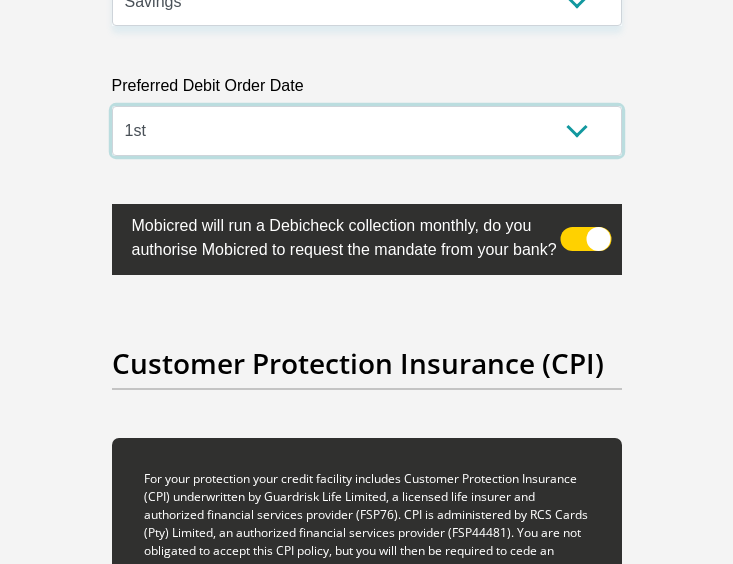 scroll, scrollTop: 8136, scrollLeft: 0, axis: vertical 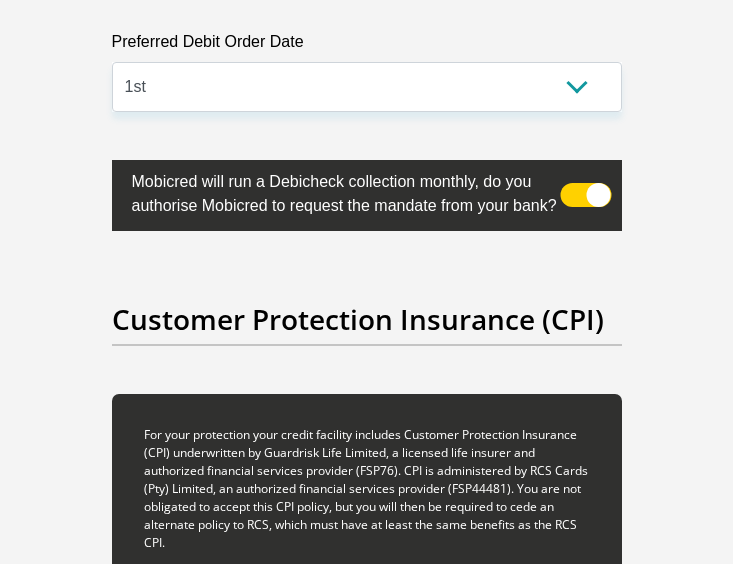 click at bounding box center (585, 195) 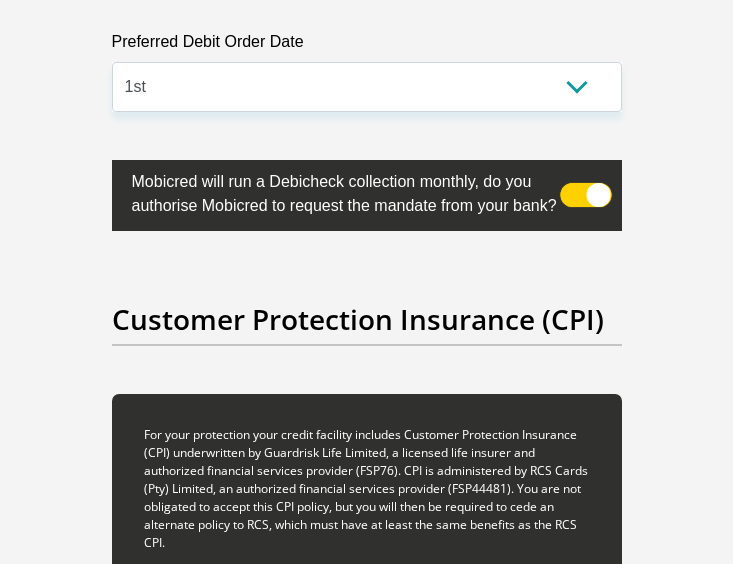 click at bounding box center [596, 177] 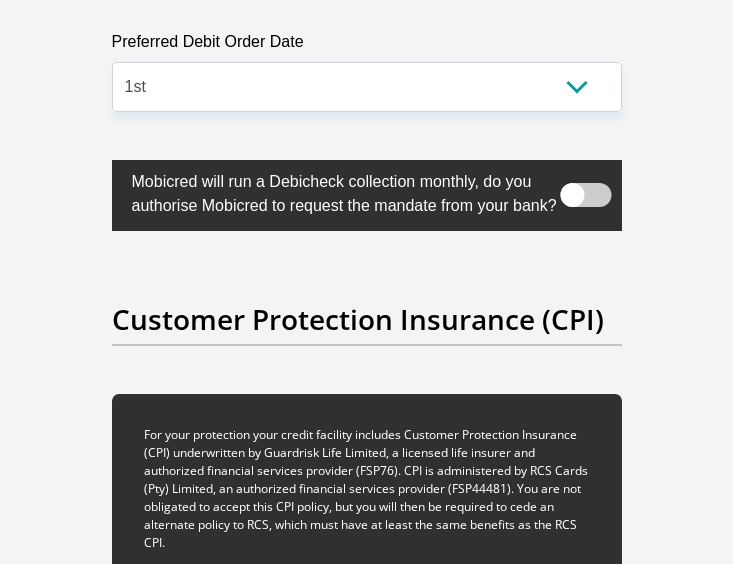 click at bounding box center [585, 195] 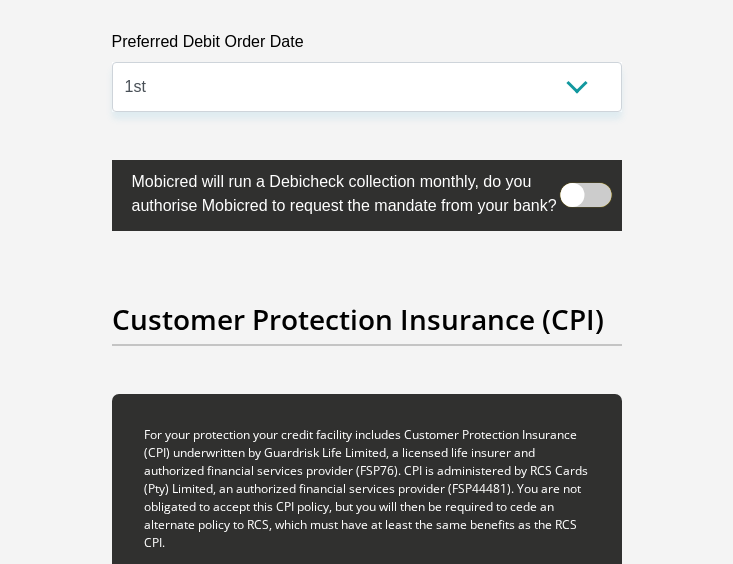 click at bounding box center (596, 177) 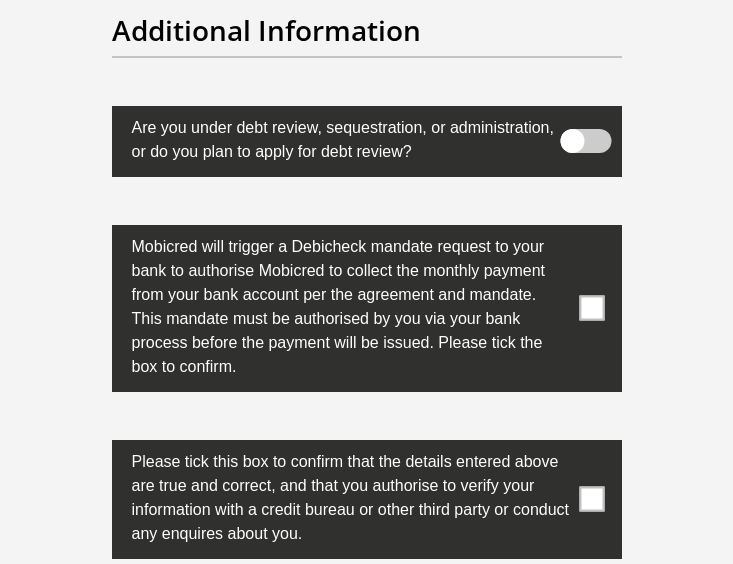 scroll, scrollTop: 9636, scrollLeft: 0, axis: vertical 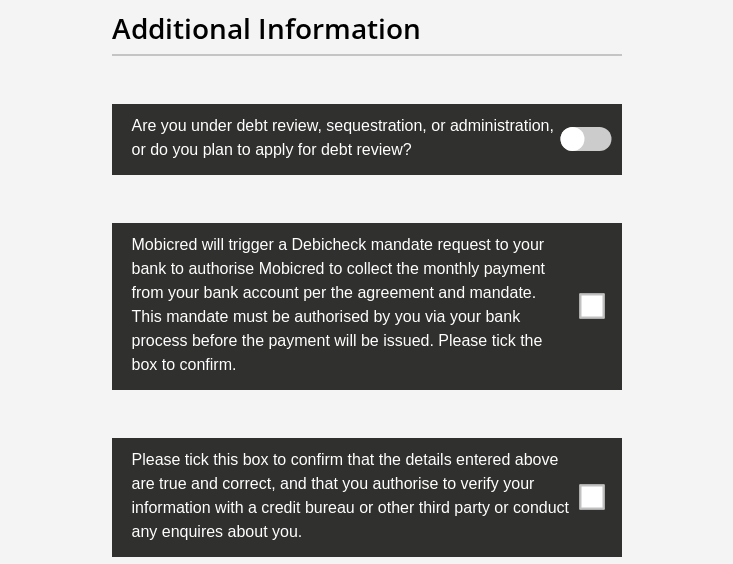 click at bounding box center [591, 306] 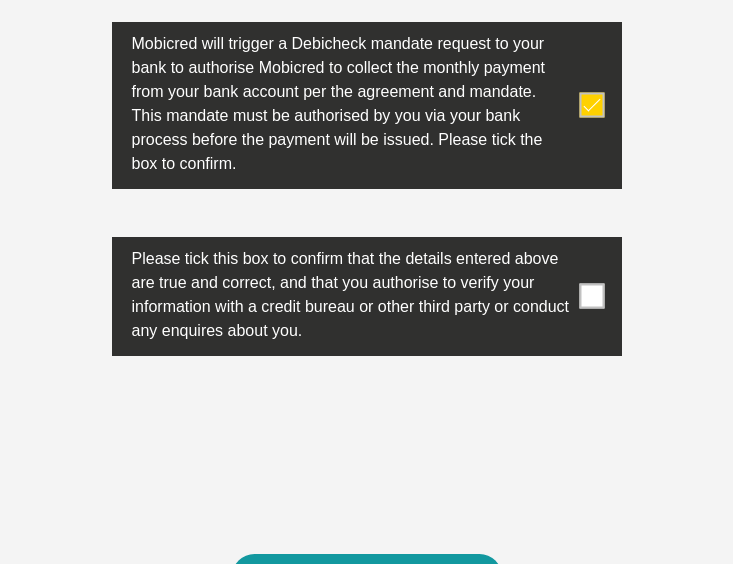 scroll, scrollTop: 9936, scrollLeft: 0, axis: vertical 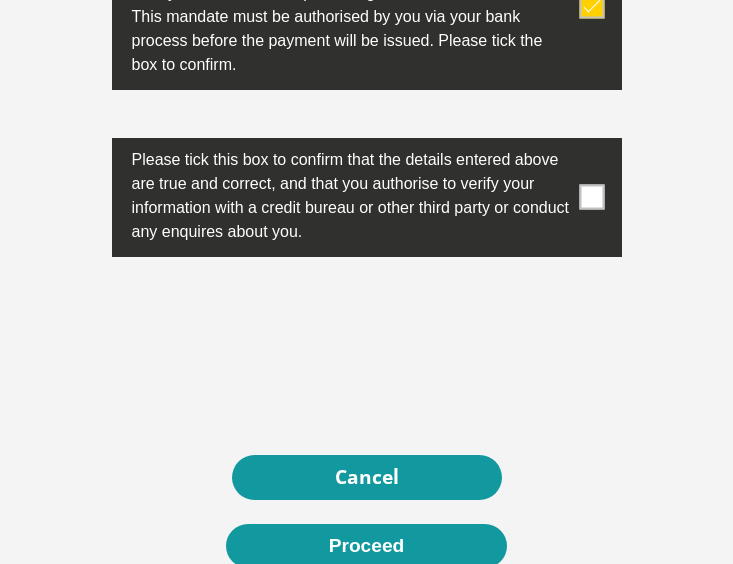 click at bounding box center (591, 197) 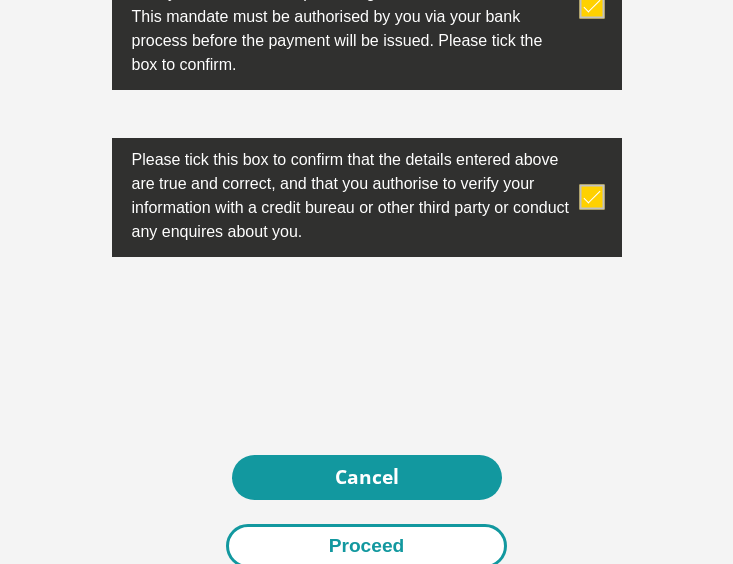click on "Proceed" at bounding box center (367, 546) 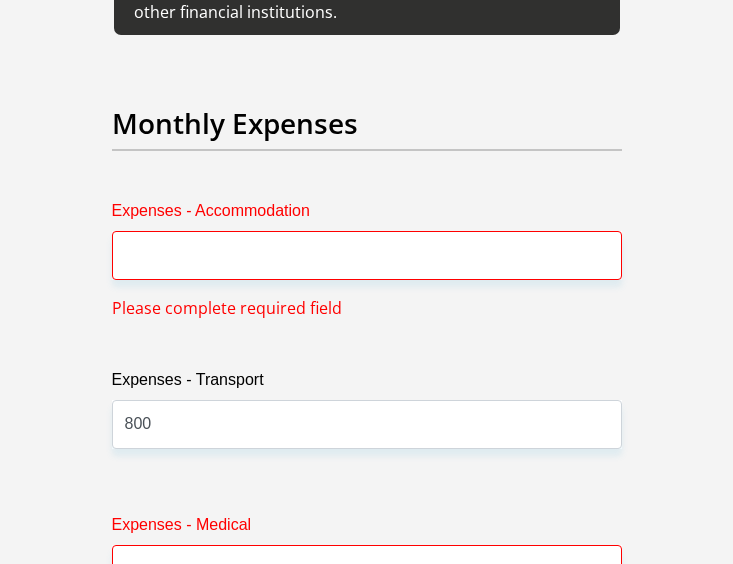 scroll, scrollTop: 4631, scrollLeft: 0, axis: vertical 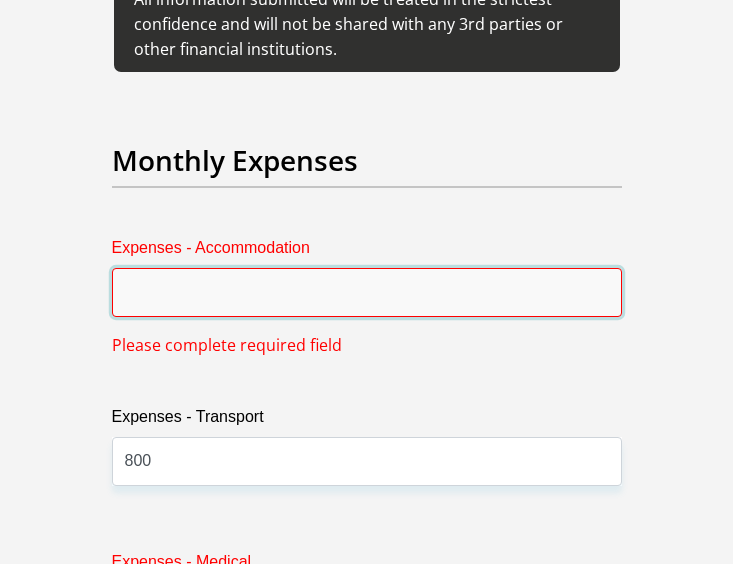 click on "Expenses - Accommodation" at bounding box center (367, 292) 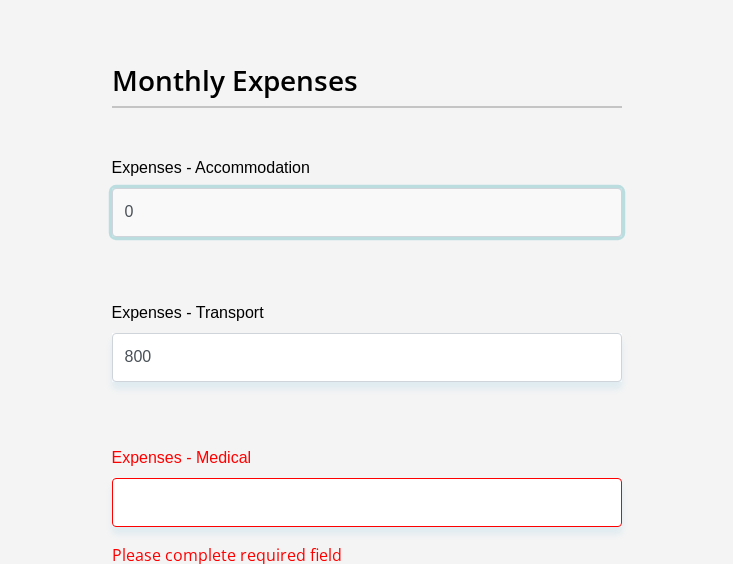 scroll, scrollTop: 4831, scrollLeft: 0, axis: vertical 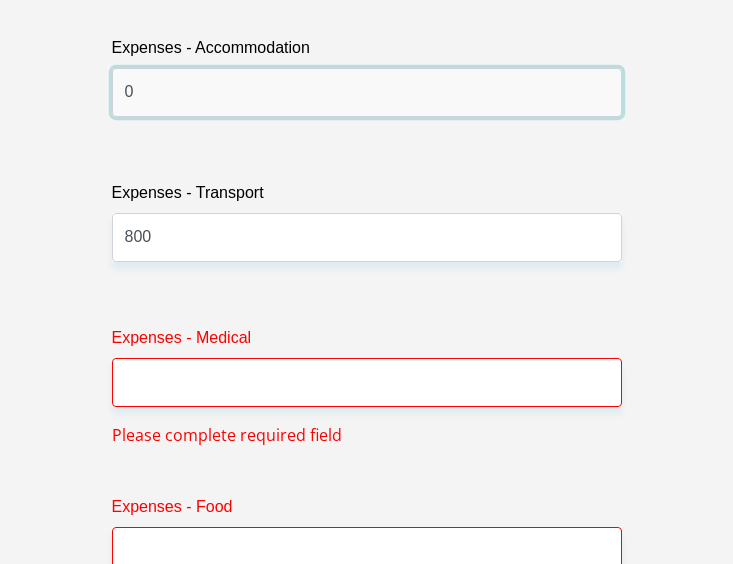 type on "0" 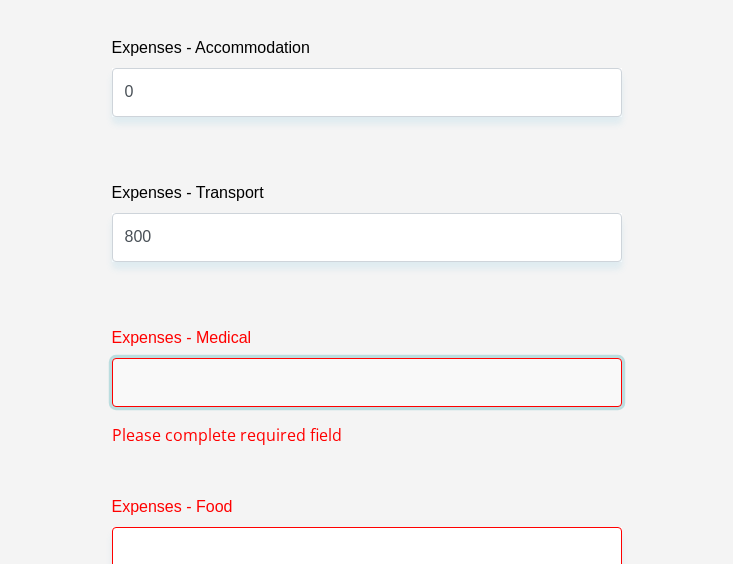 click on "Expenses - Medical" at bounding box center [367, 382] 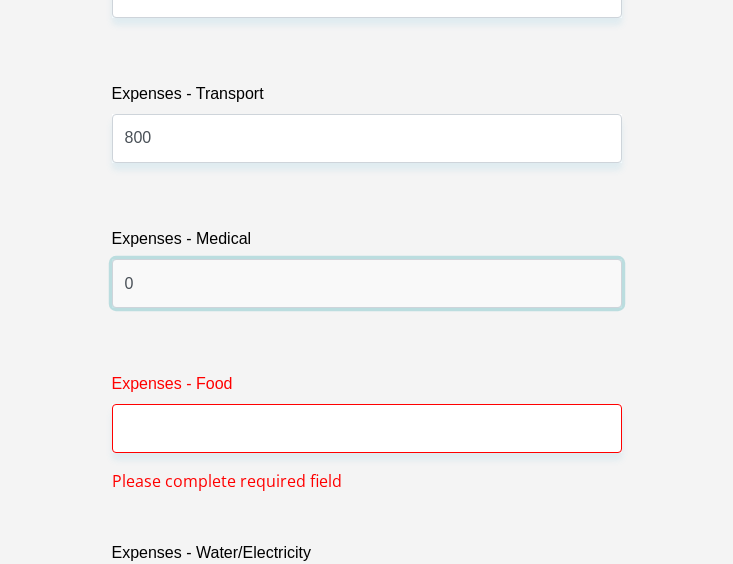scroll, scrollTop: 4931, scrollLeft: 0, axis: vertical 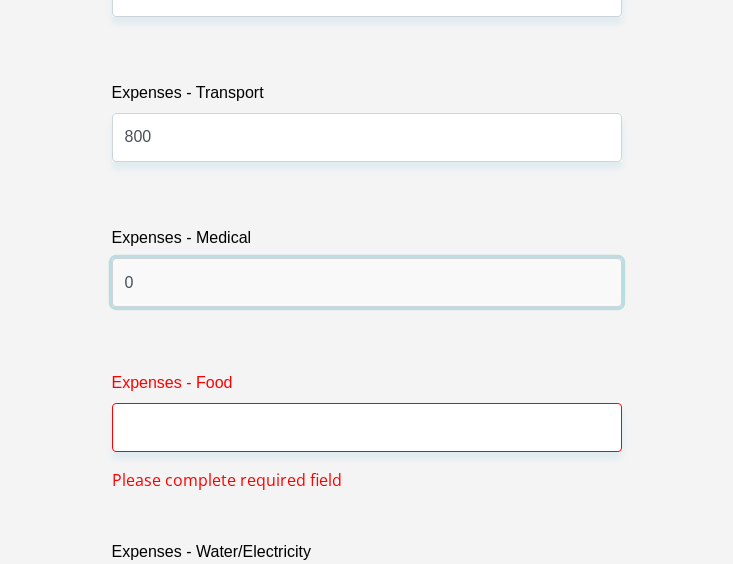 type on "0" 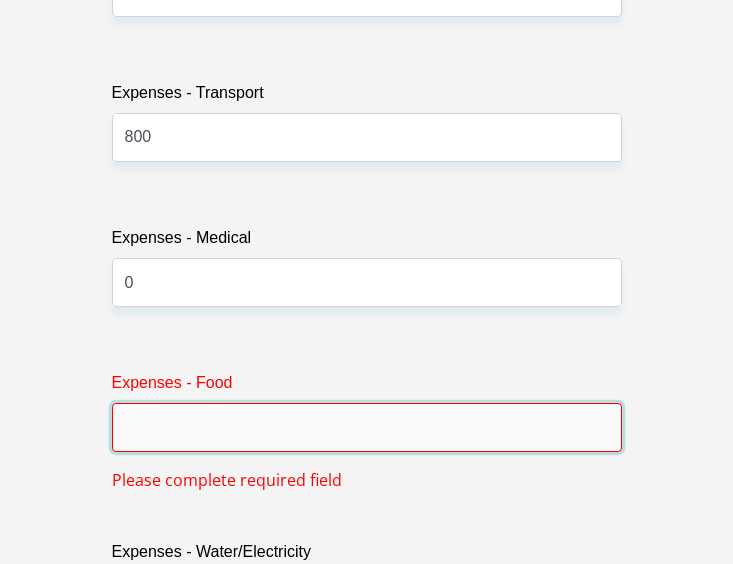 click on "Expenses - Food" at bounding box center [367, 427] 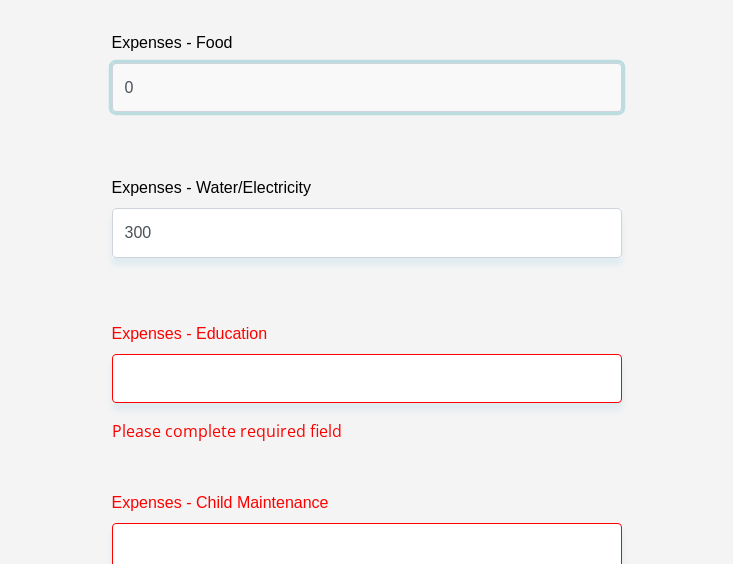 scroll, scrollTop: 5331, scrollLeft: 0, axis: vertical 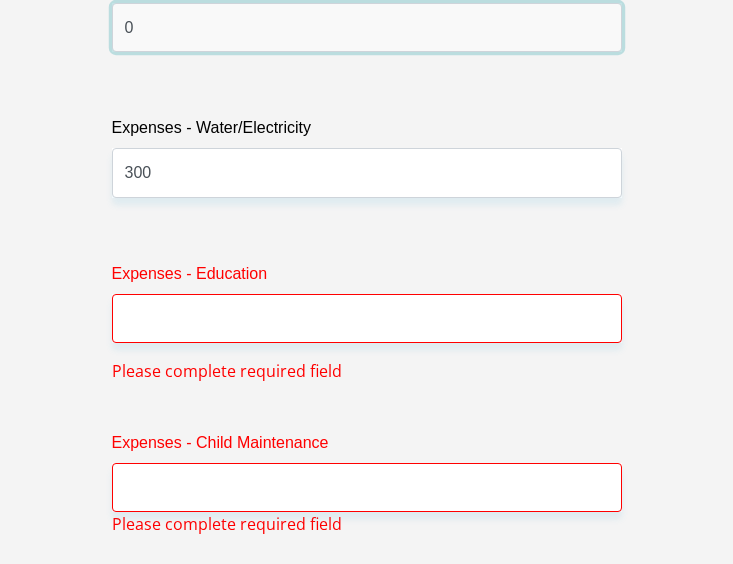 type on "0" 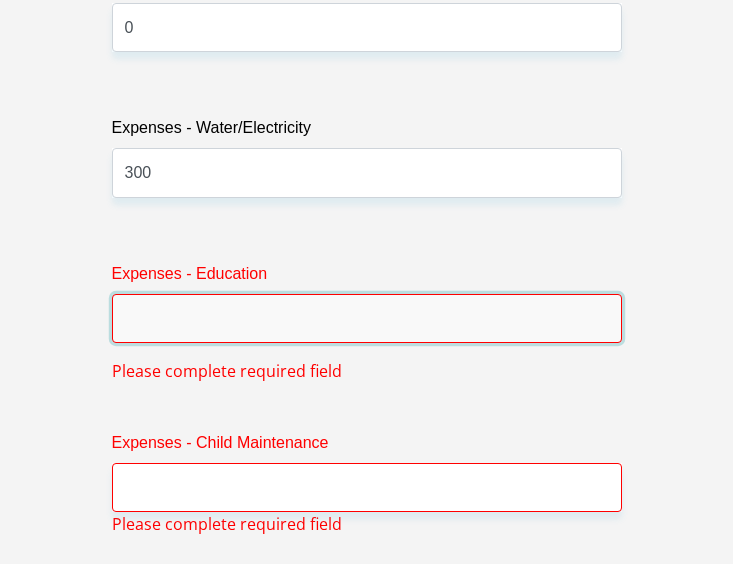 click on "Expenses - Education" at bounding box center (367, 318) 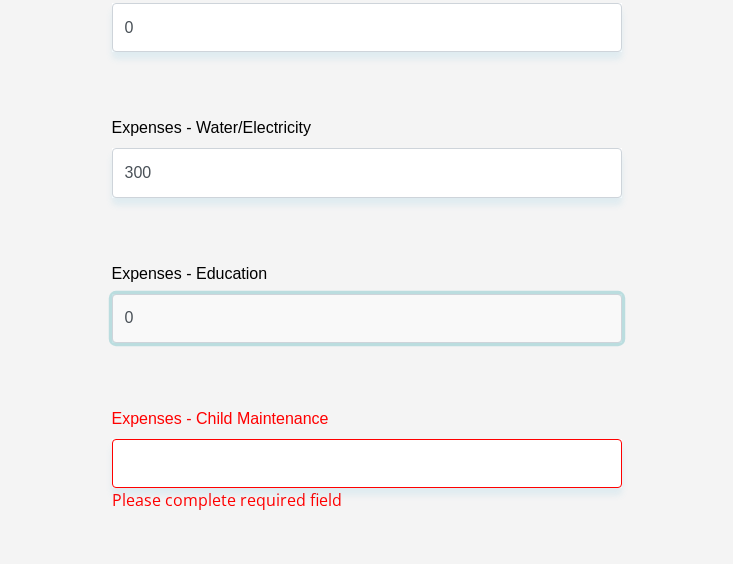 type on "0" 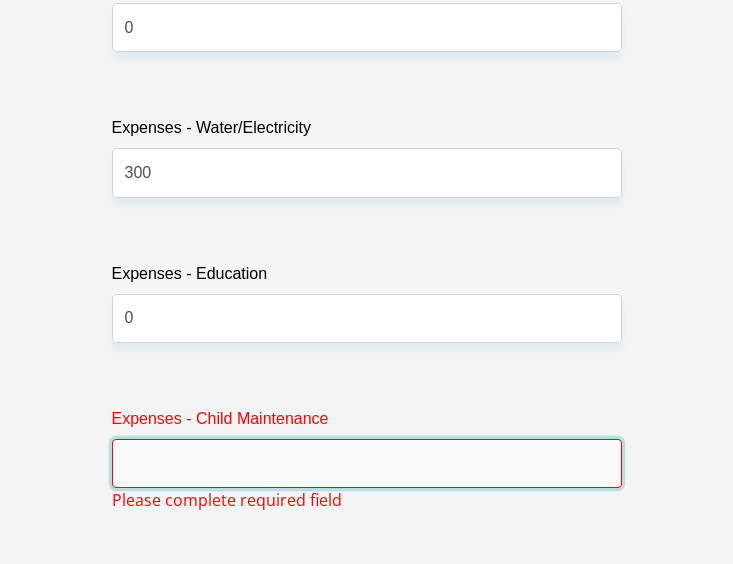 click on "Expenses - Child Maintenance" at bounding box center (367, 463) 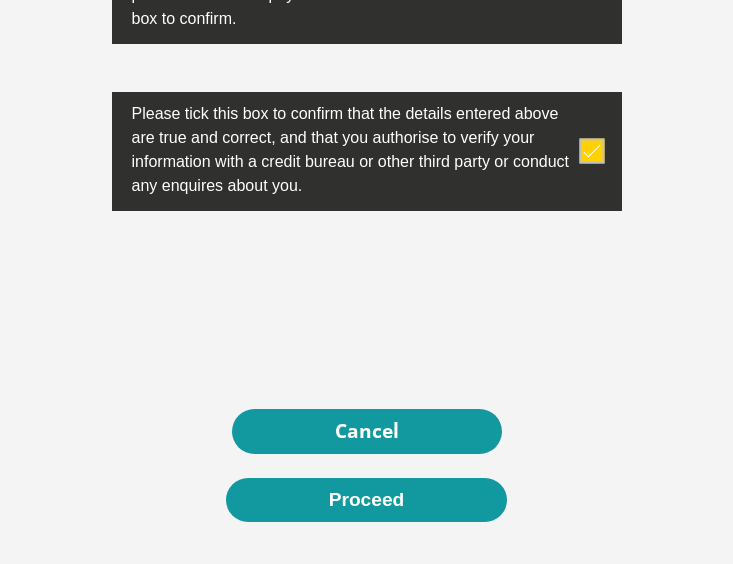 scroll, scrollTop: 10156, scrollLeft: 0, axis: vertical 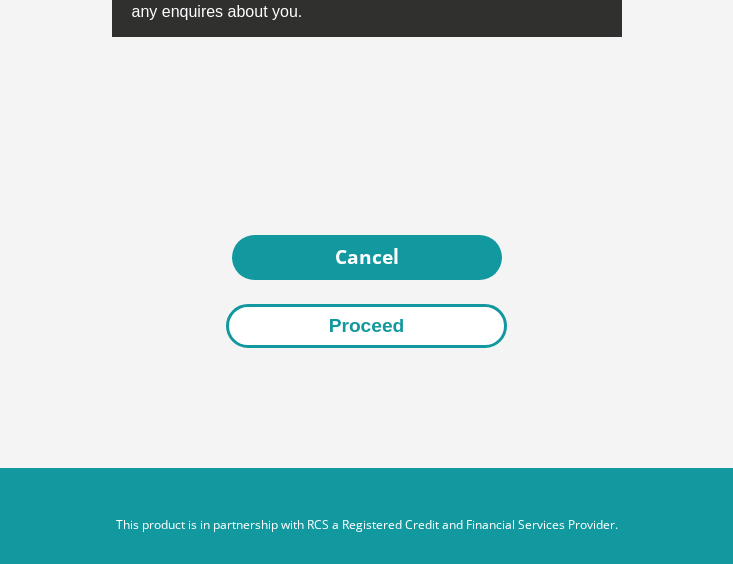 type on "0" 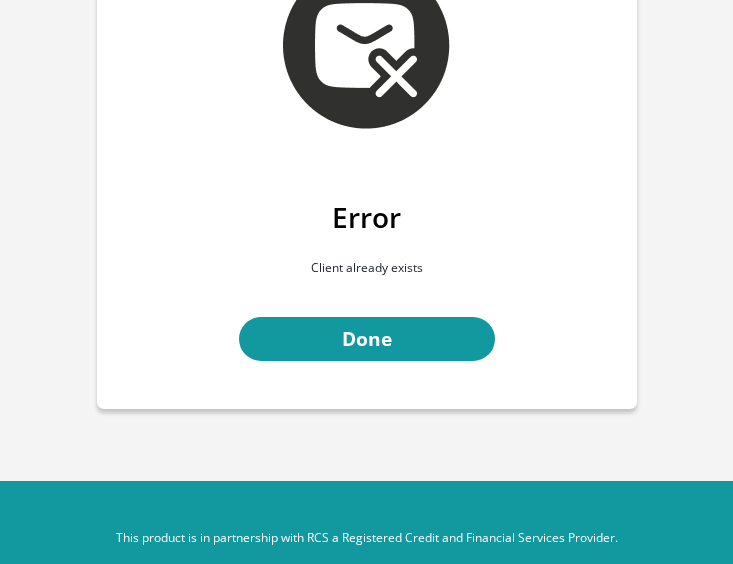 scroll, scrollTop: 189, scrollLeft: 0, axis: vertical 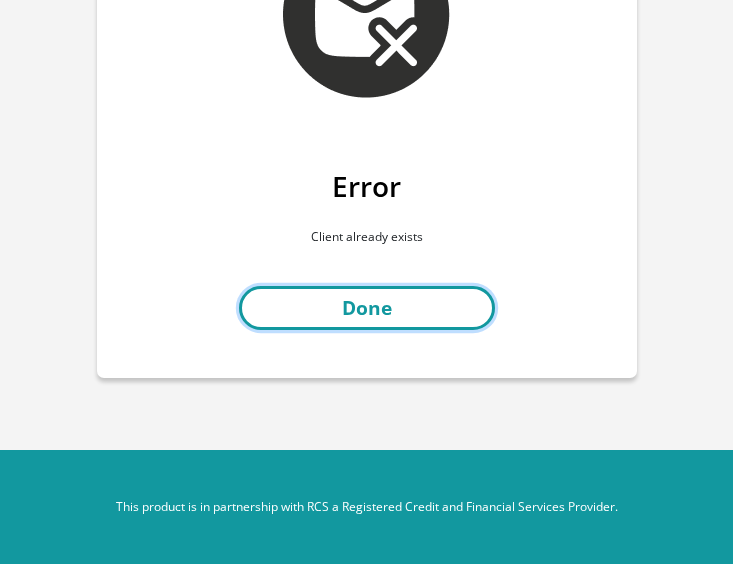 click on "Done" at bounding box center (367, 308) 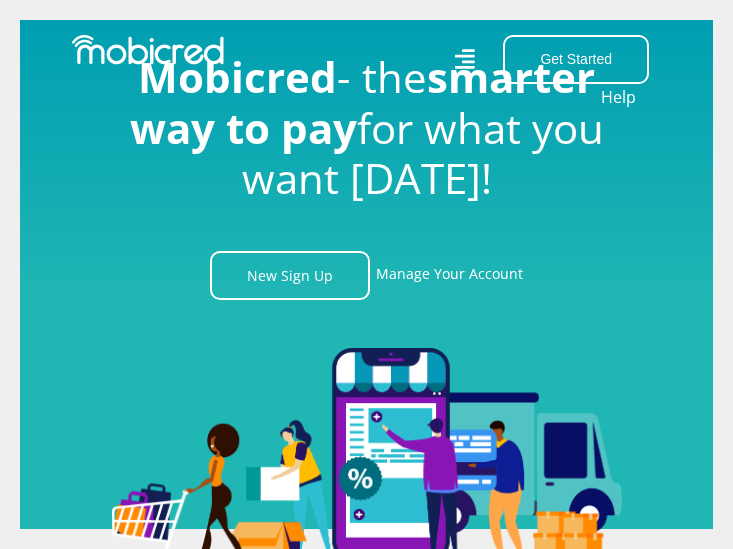 scroll, scrollTop: 0, scrollLeft: 0, axis: both 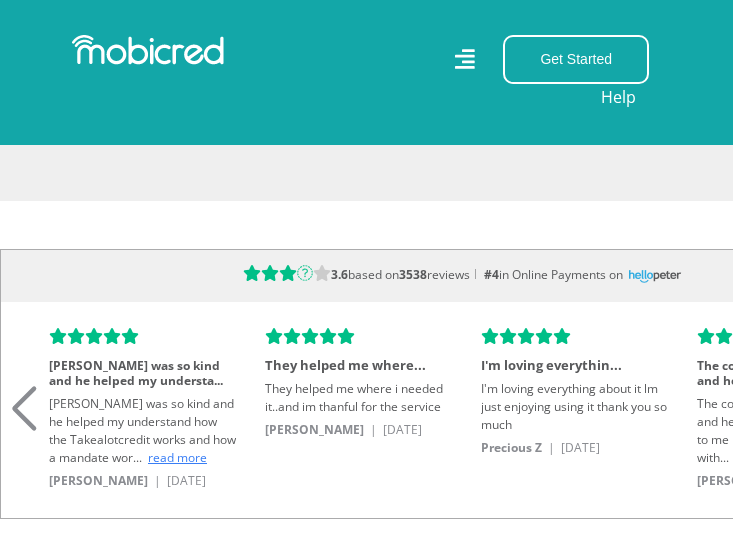 click 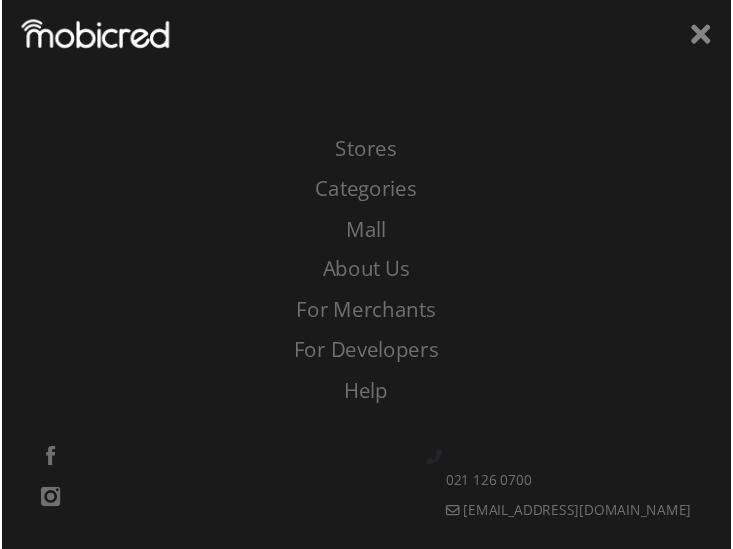 scroll, scrollTop: 0, scrollLeft: 10260, axis: horizontal 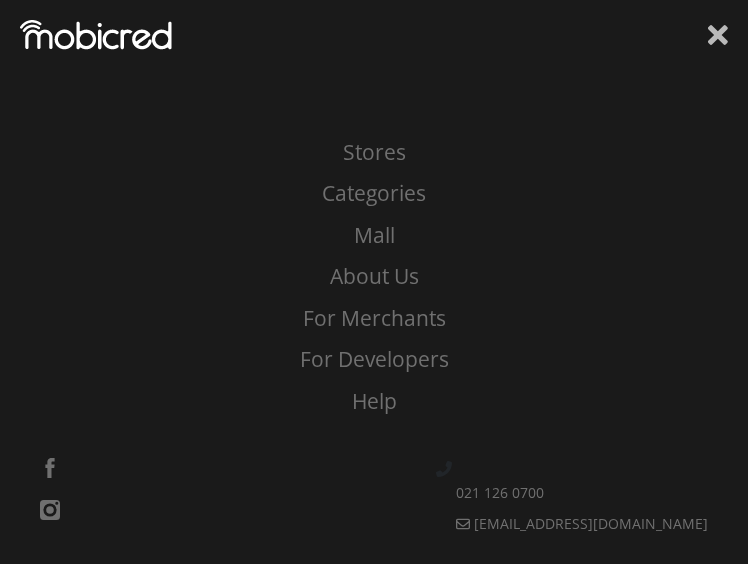 click 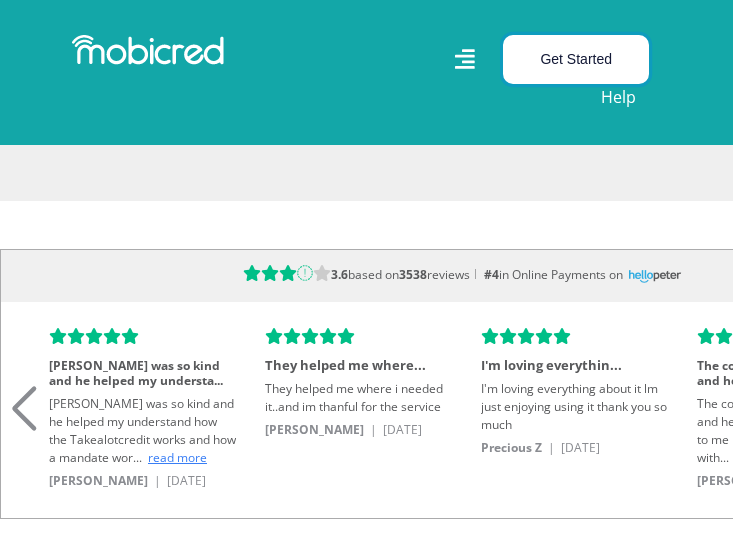 click on "Get Started" at bounding box center (576, 59) 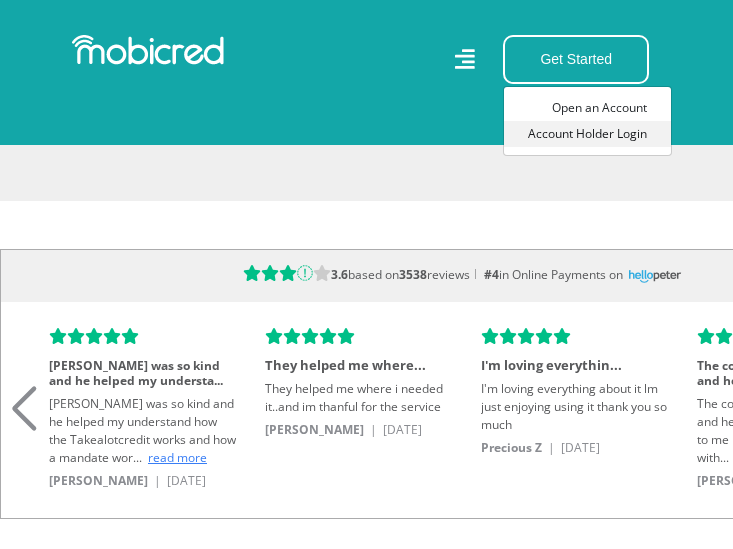 click on "Account Holder Login" at bounding box center [587, 134] 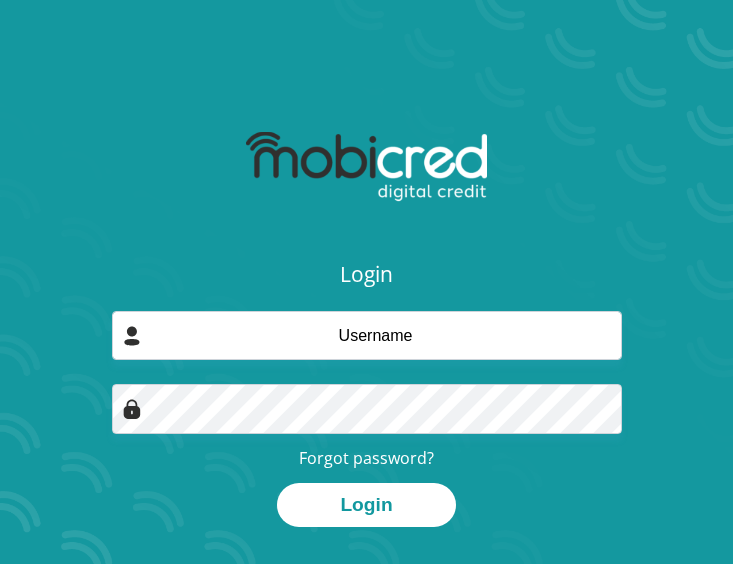 scroll, scrollTop: 0, scrollLeft: 0, axis: both 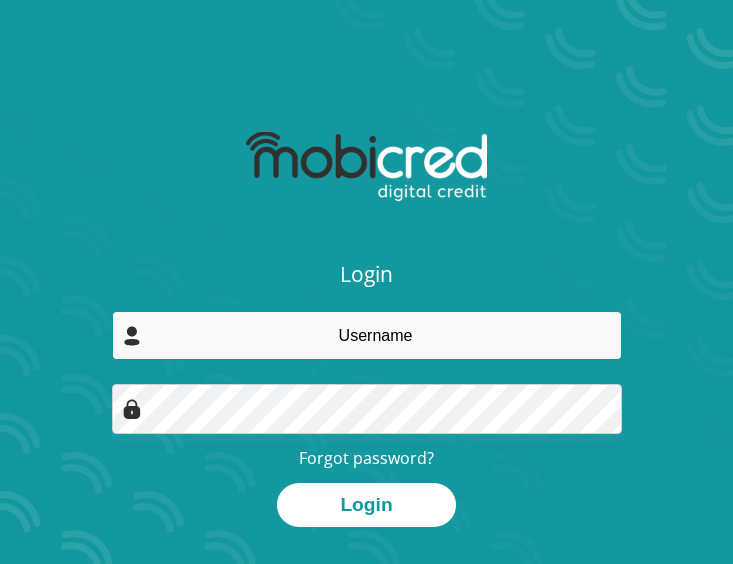 click at bounding box center (367, 335) 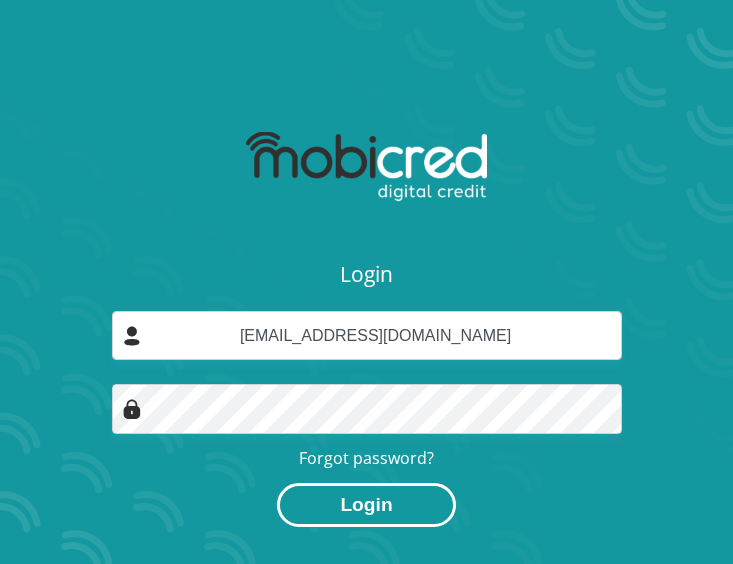 click on "Login" at bounding box center (366, 505) 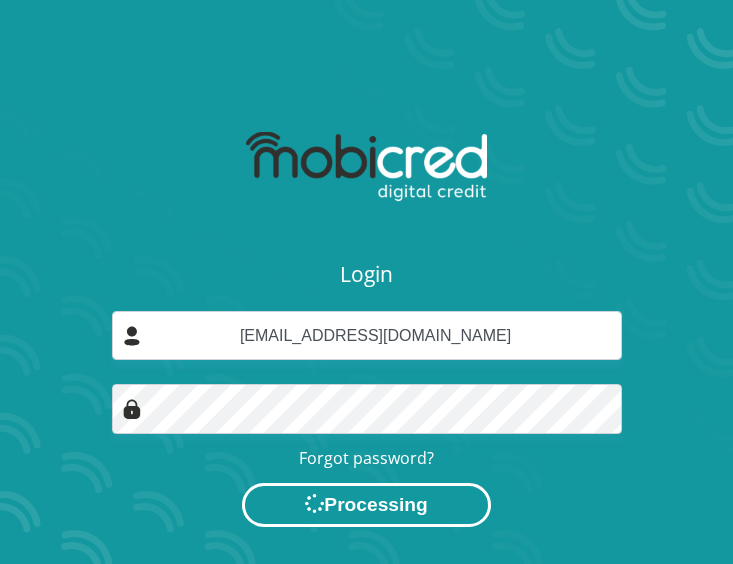 scroll, scrollTop: 0, scrollLeft: 0, axis: both 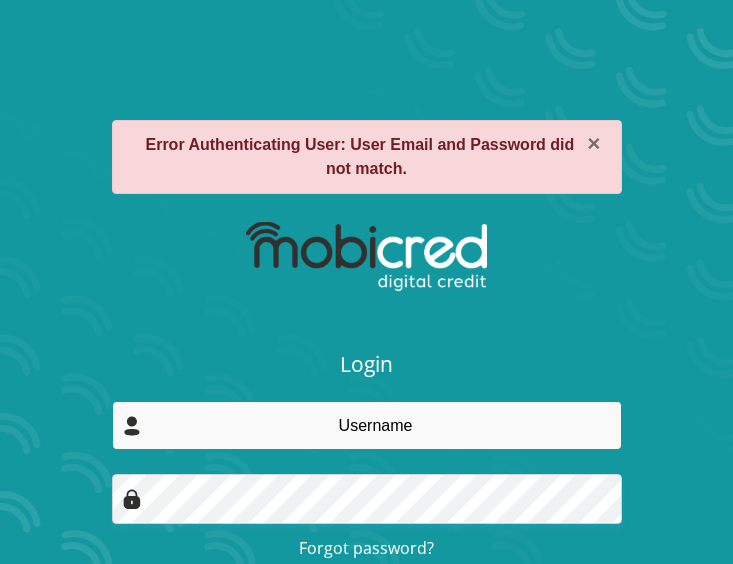 click at bounding box center (367, 425) 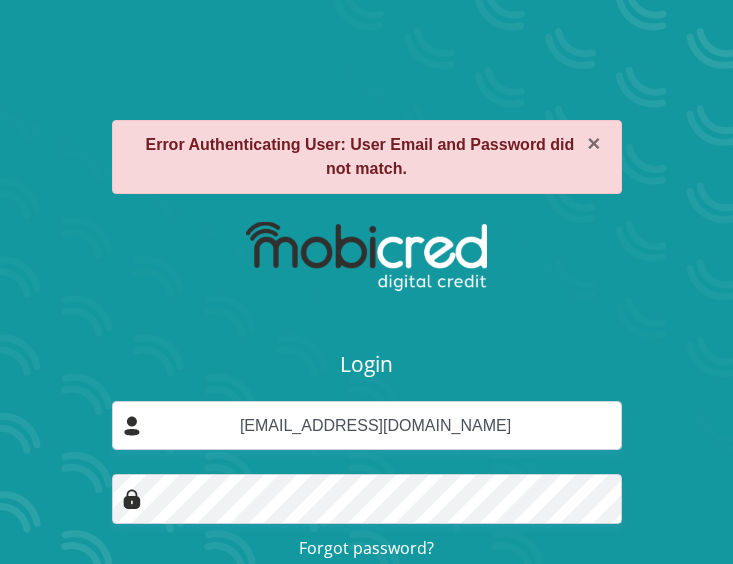 click at bounding box center [132, 499] 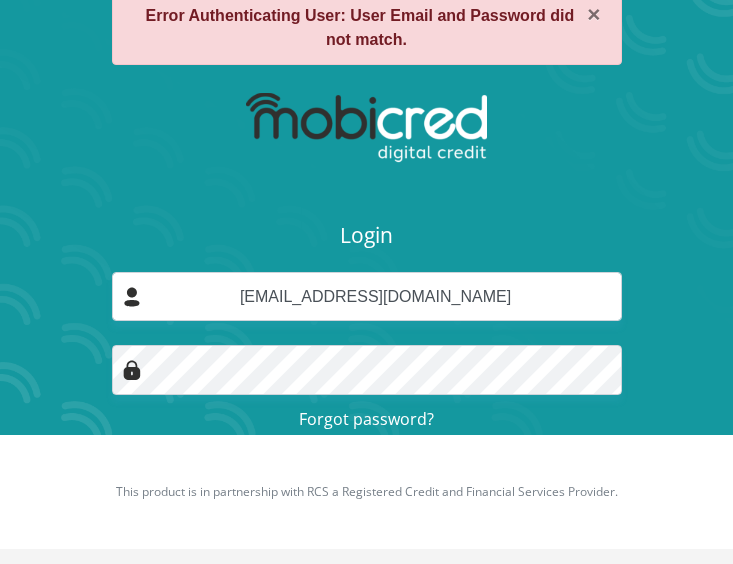 scroll, scrollTop: 148, scrollLeft: 0, axis: vertical 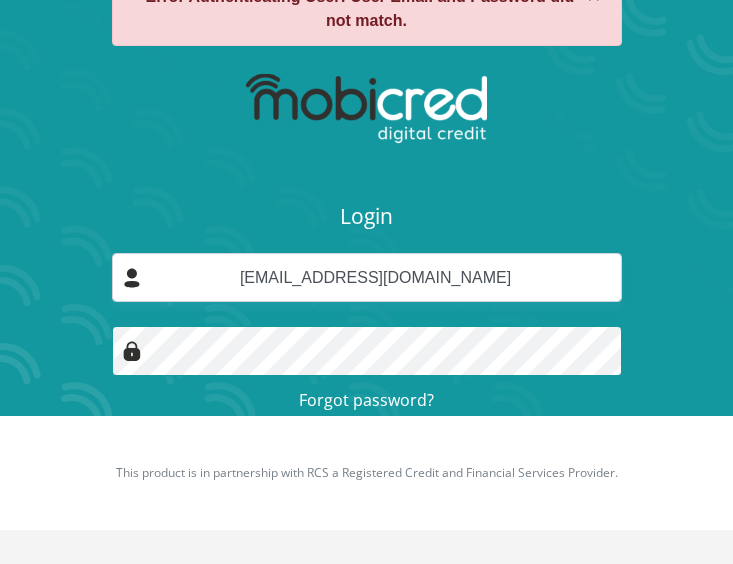 click on "Login" at bounding box center [366, 447] 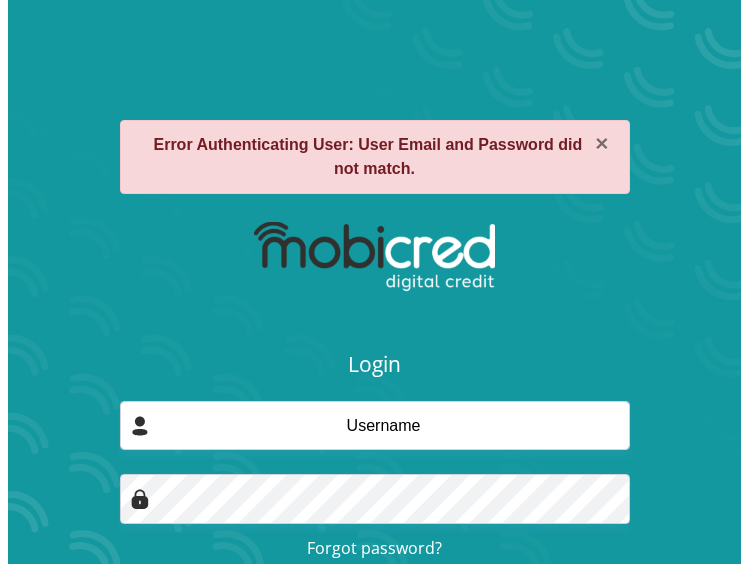 scroll, scrollTop: 0, scrollLeft: 0, axis: both 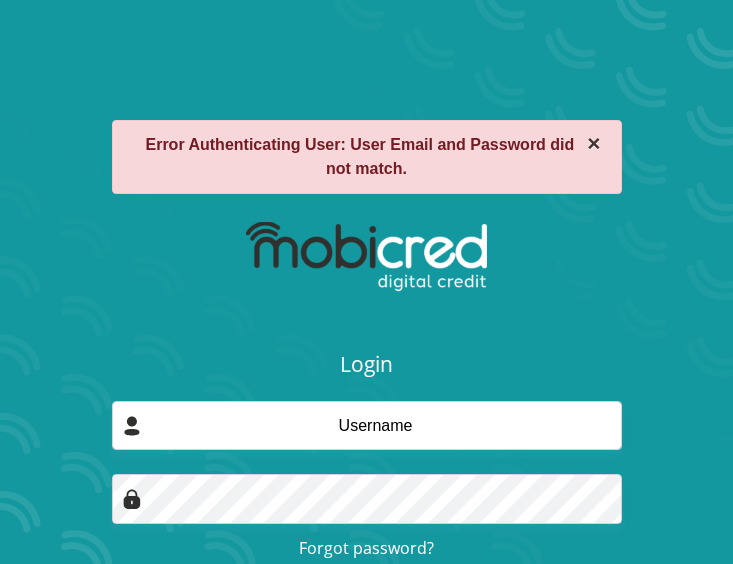 click on "×" at bounding box center (593, 144) 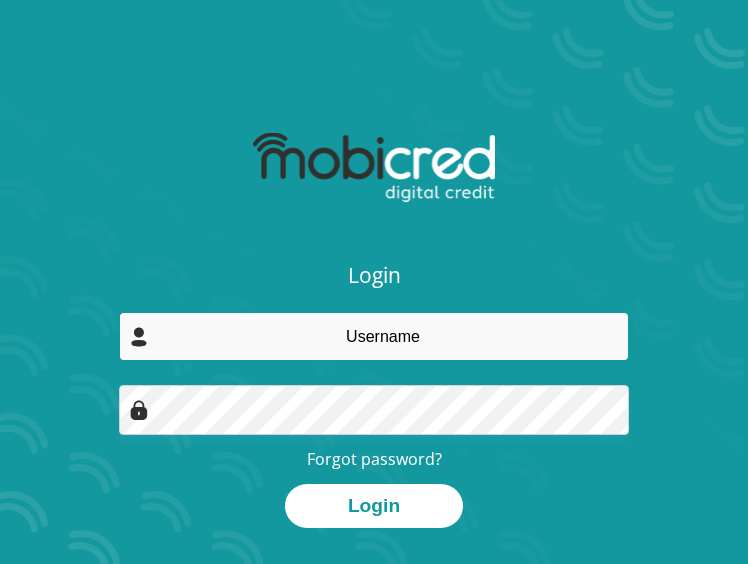 click at bounding box center [374, 336] 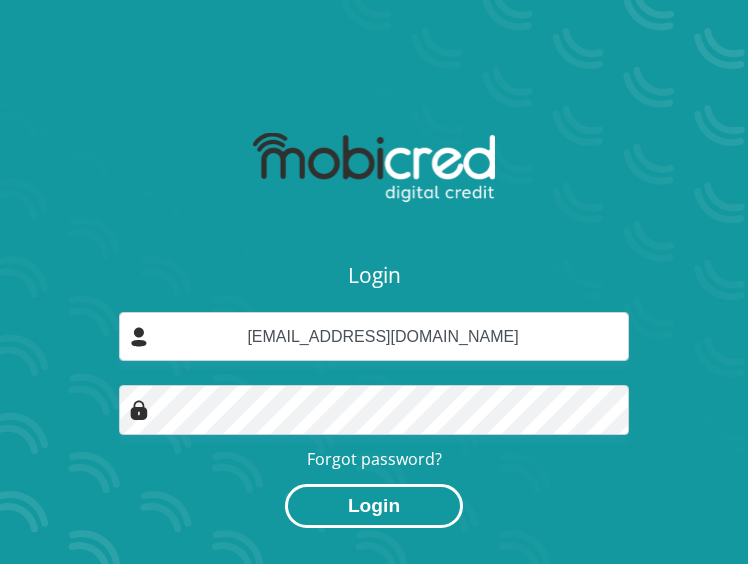 click on "Login" at bounding box center (374, 506) 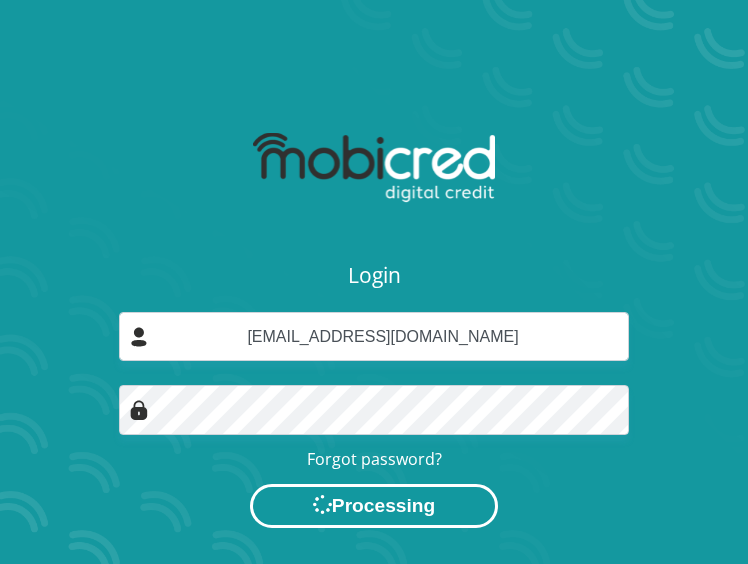 scroll, scrollTop: 0, scrollLeft: 0, axis: both 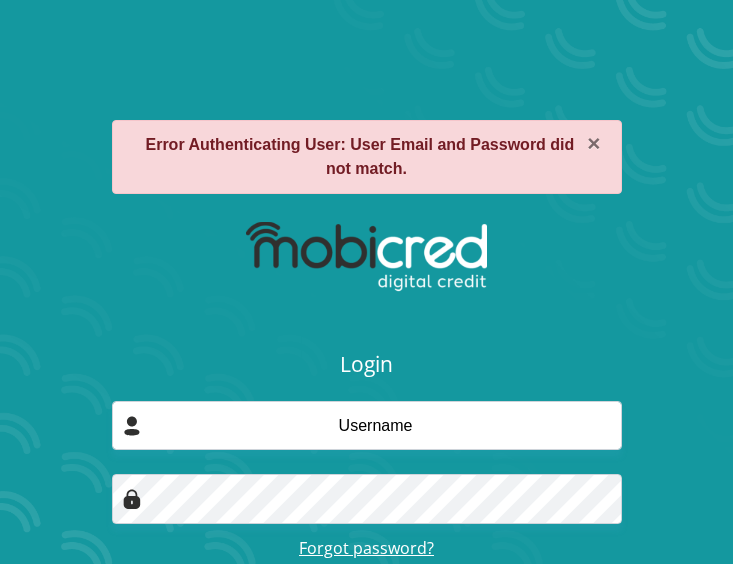click on "Forgot password?" at bounding box center [366, 548] 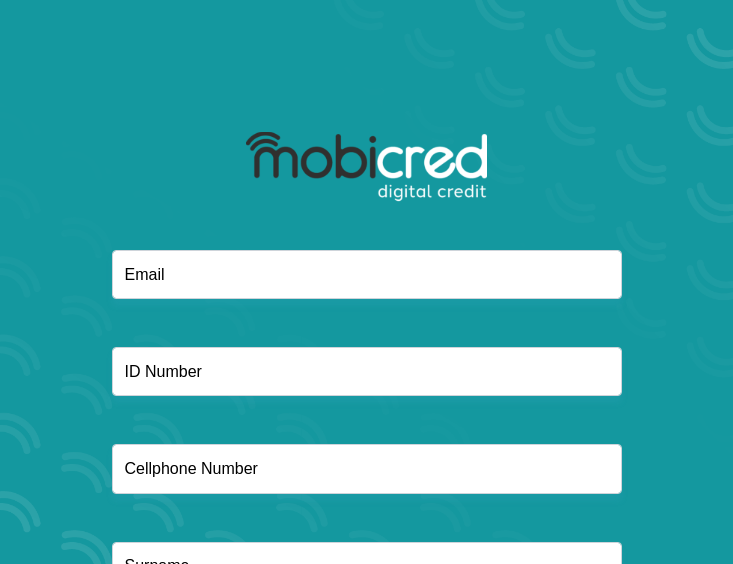 scroll, scrollTop: 0, scrollLeft: 0, axis: both 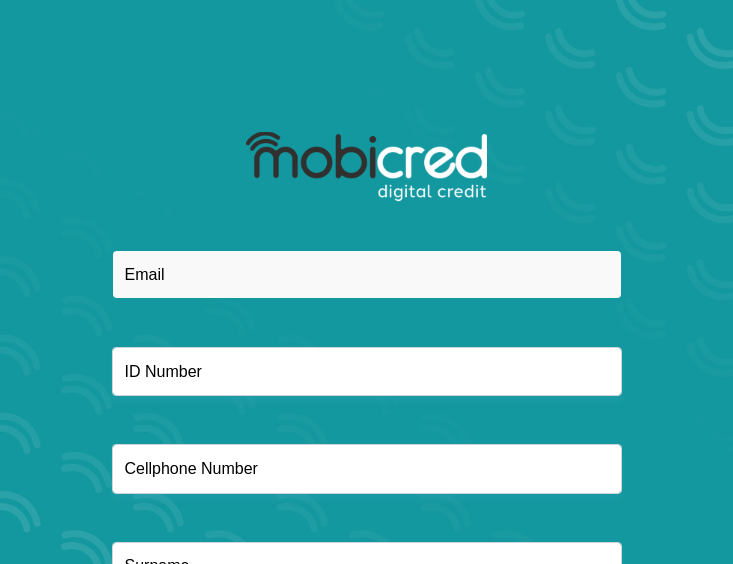 click at bounding box center [367, 274] 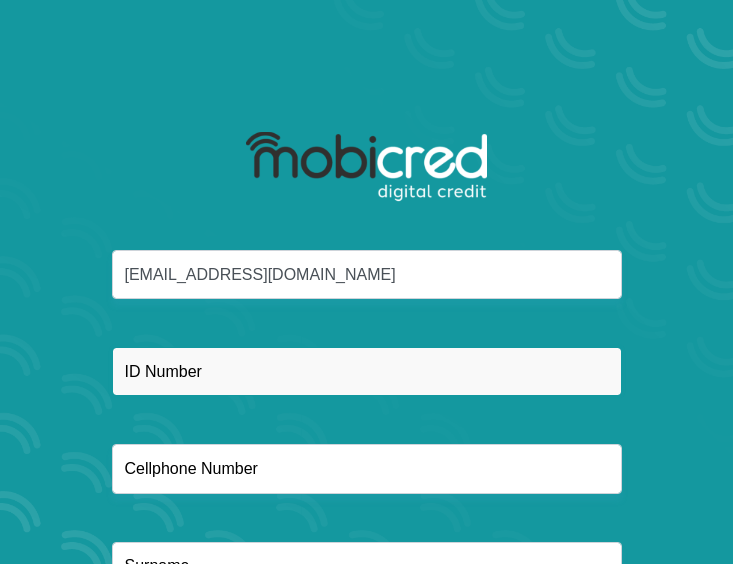 click at bounding box center (367, 371) 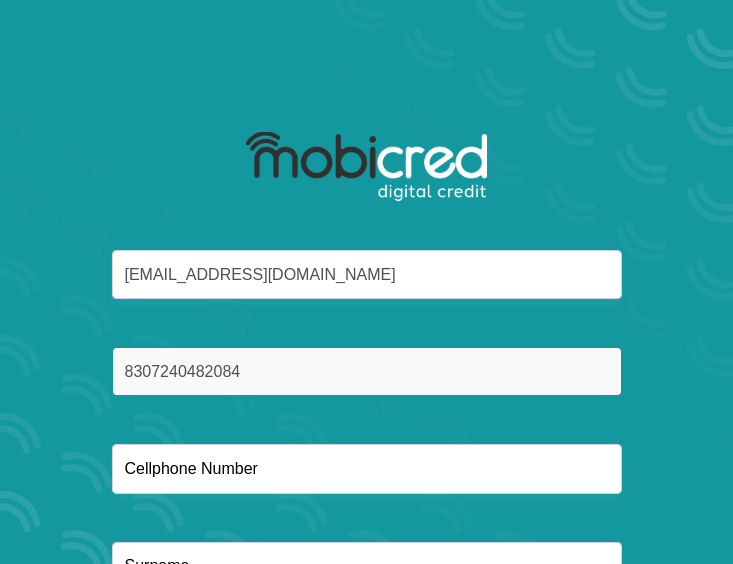 type on "8307240482084" 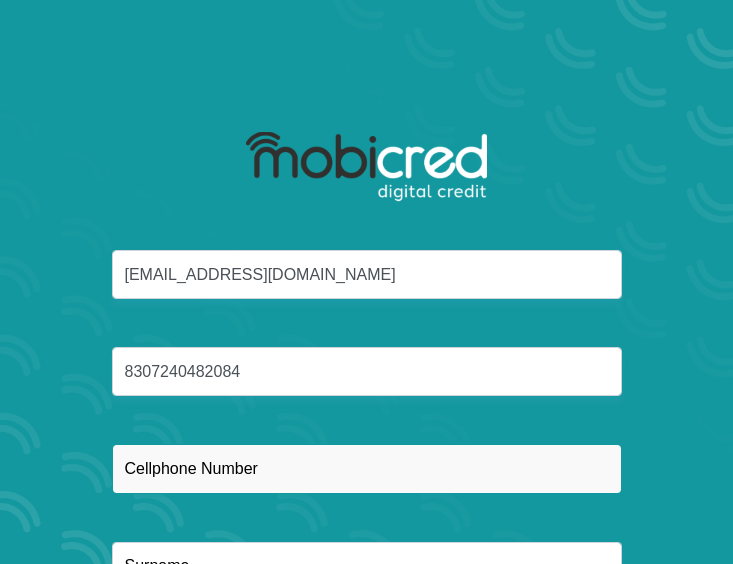 click at bounding box center [367, 468] 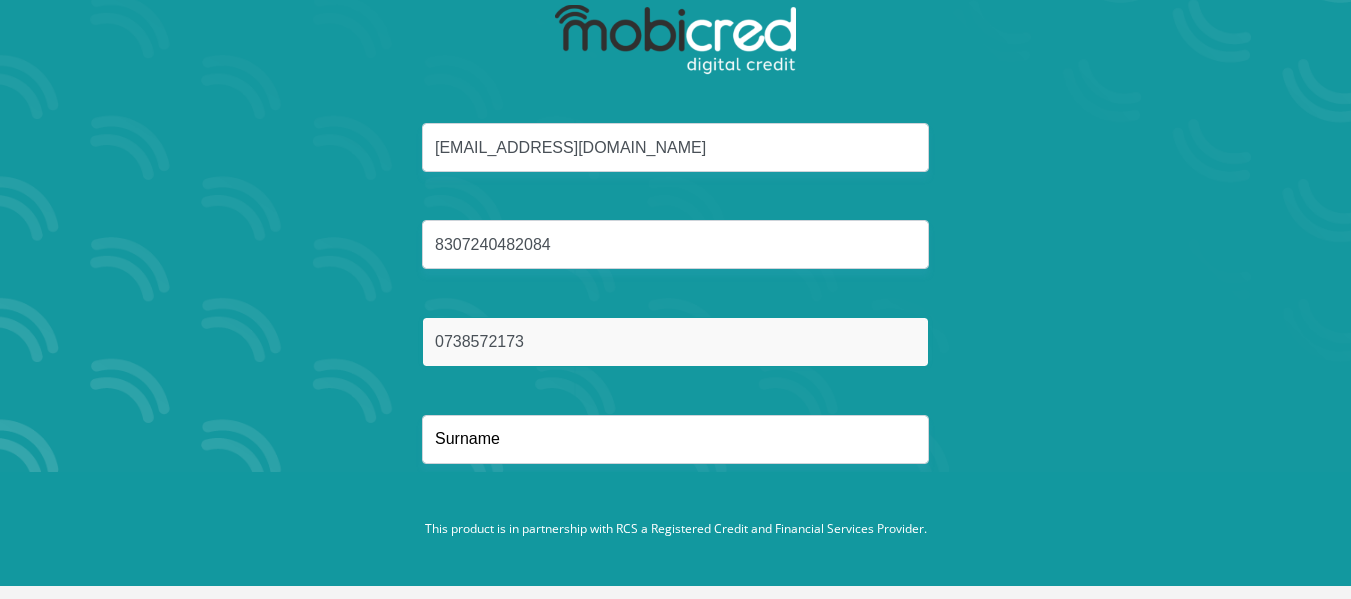 scroll, scrollTop: 133, scrollLeft: 0, axis: vertical 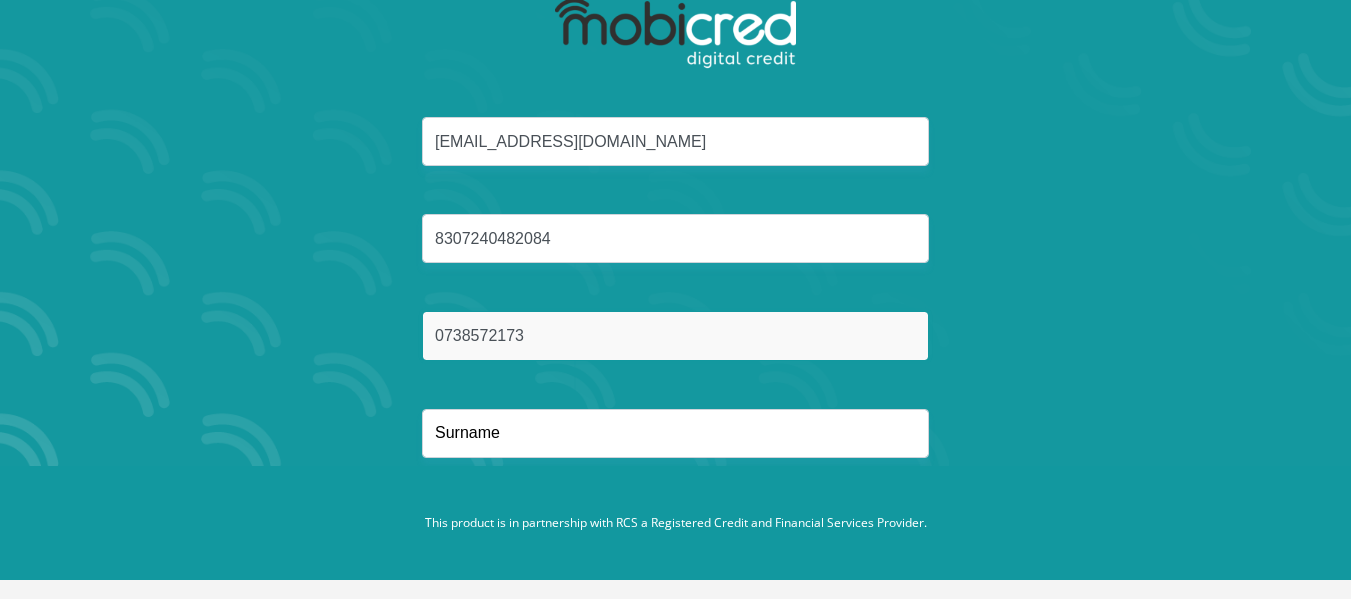type on "0738572173" 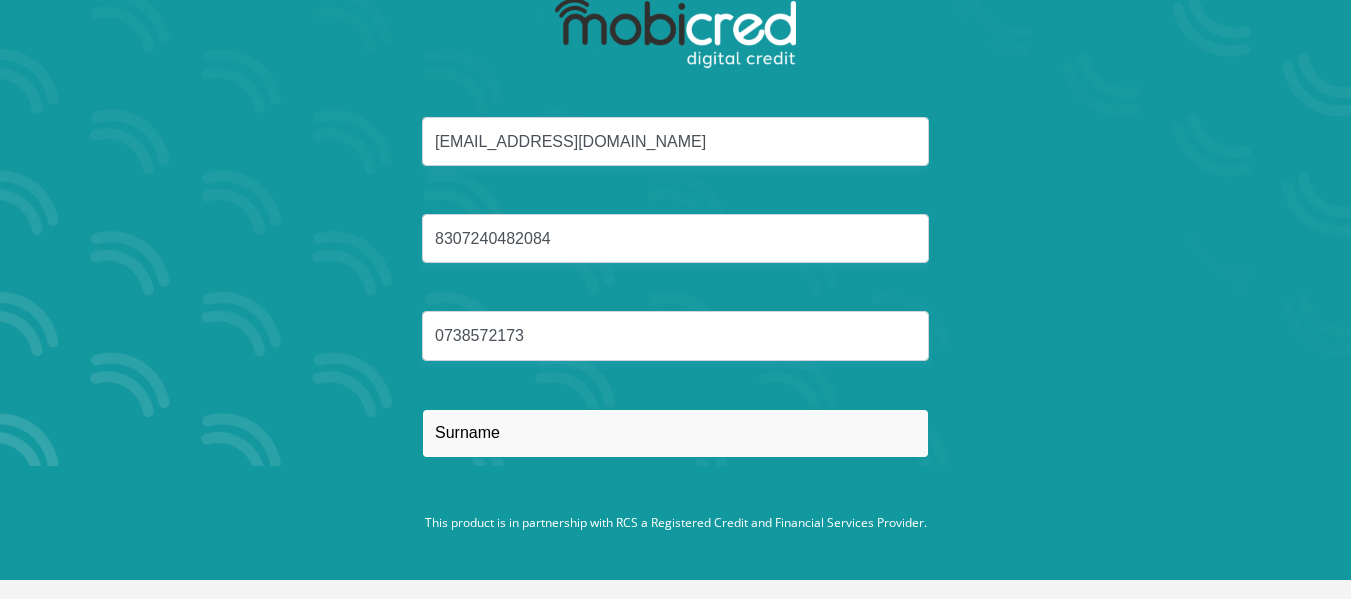 click at bounding box center [675, 433] 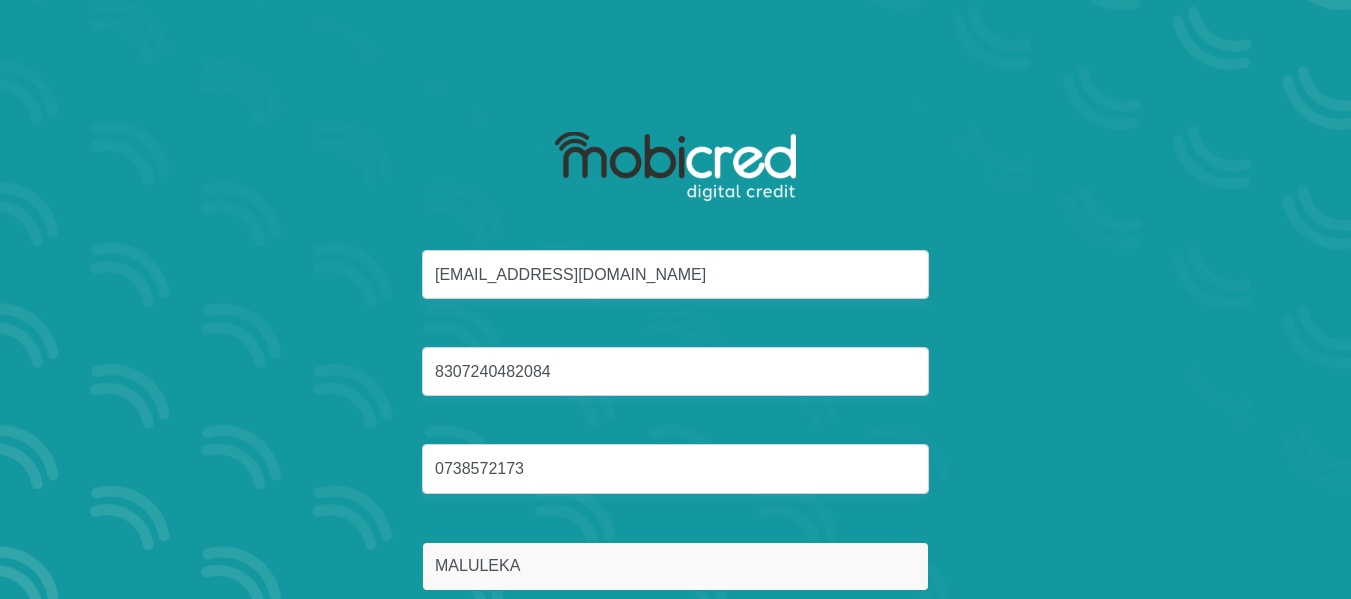 scroll, scrollTop: 133, scrollLeft: 0, axis: vertical 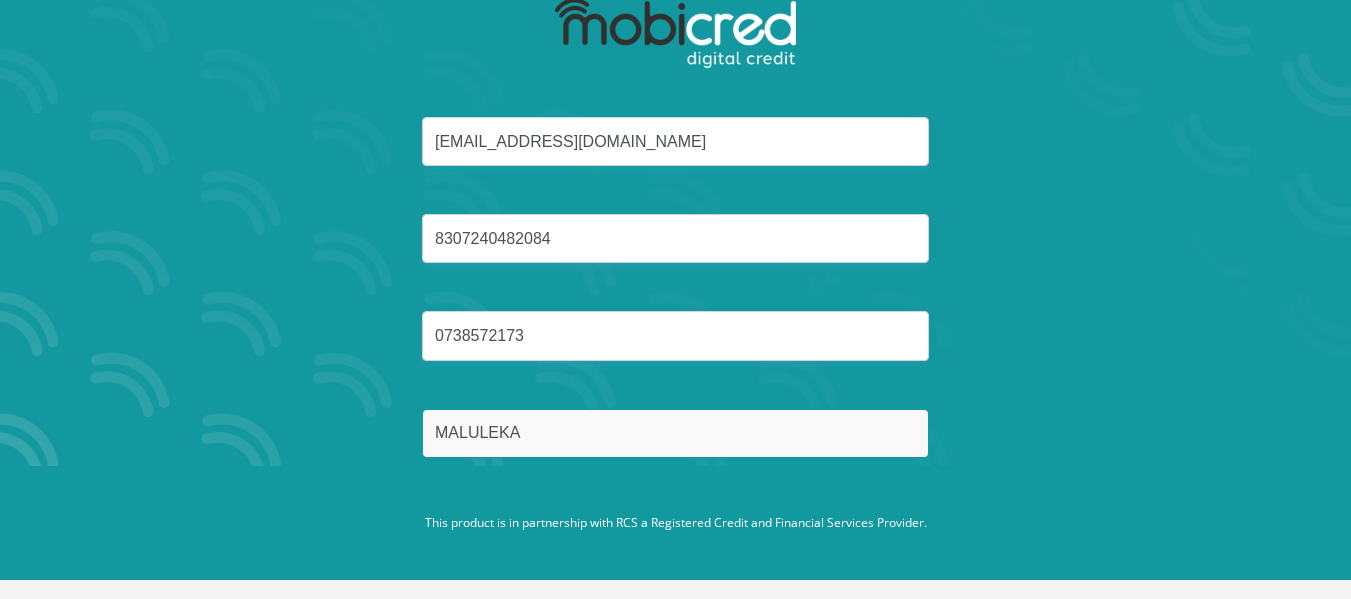 click on "MALULEKA" at bounding box center (675, 433) 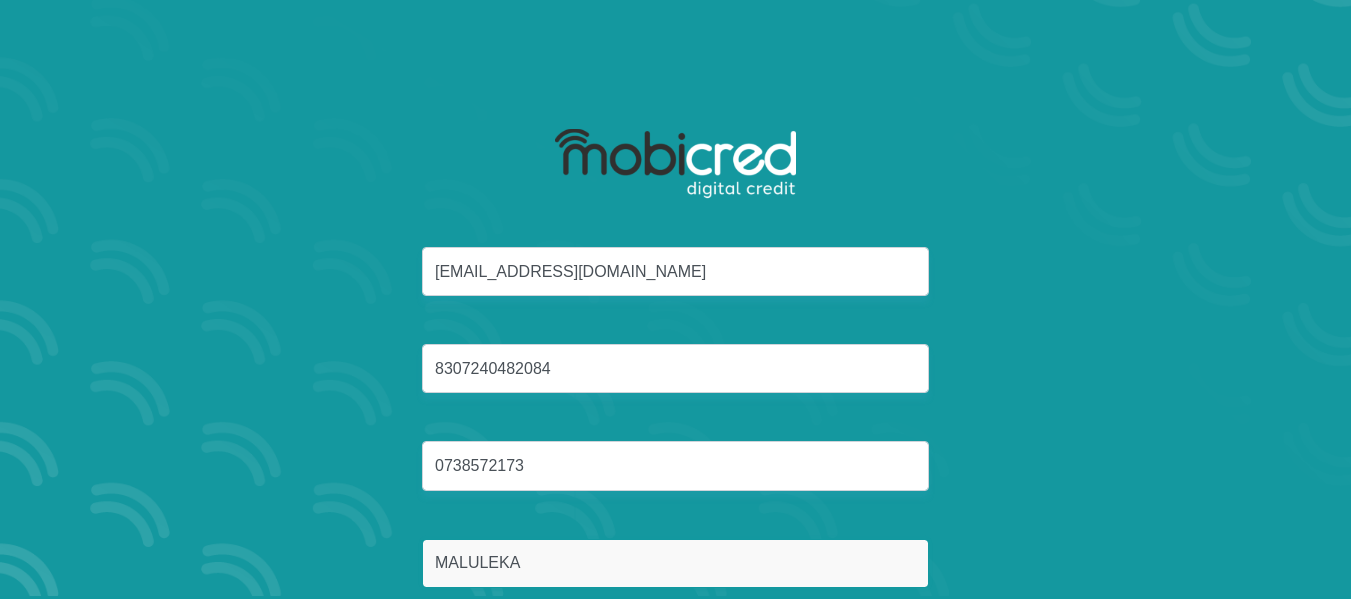 scroll, scrollTop: 0, scrollLeft: 0, axis: both 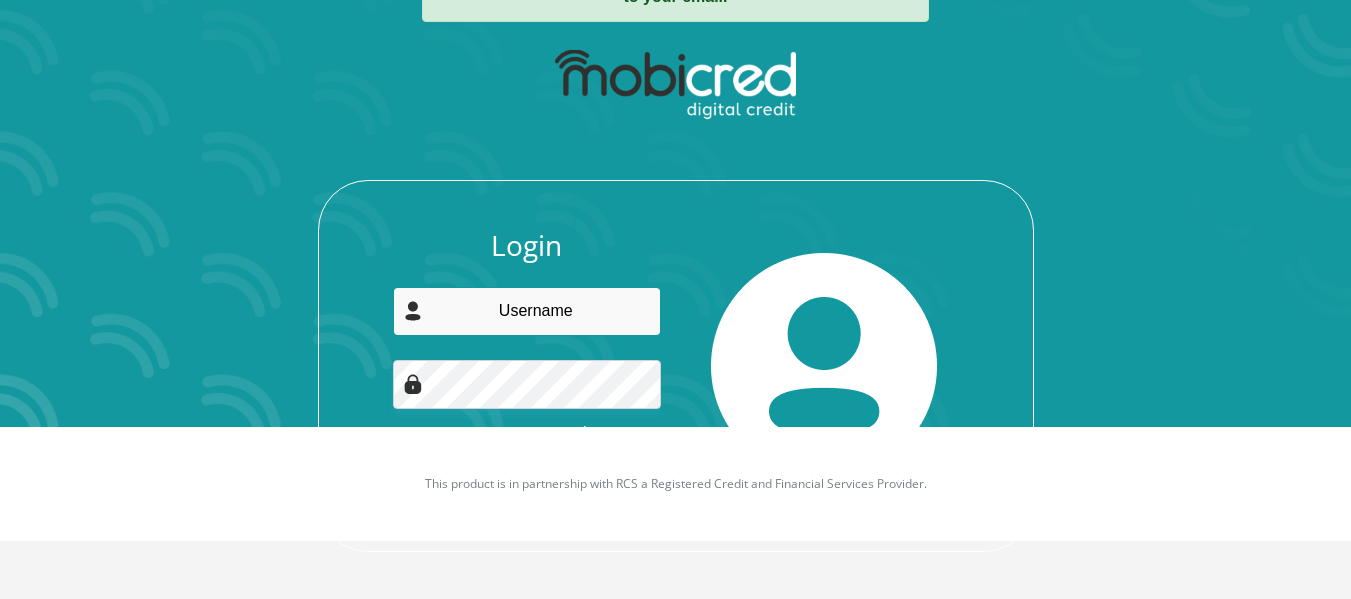 click at bounding box center (527, 311) 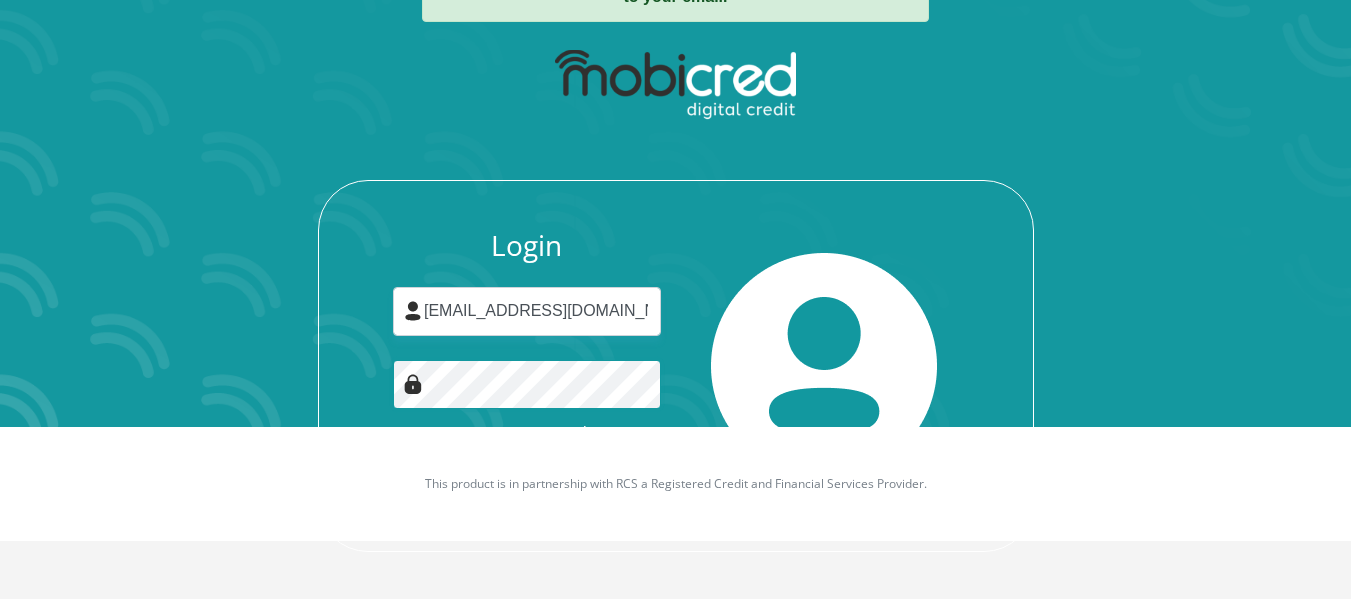 click on "Login" at bounding box center [527, 480] 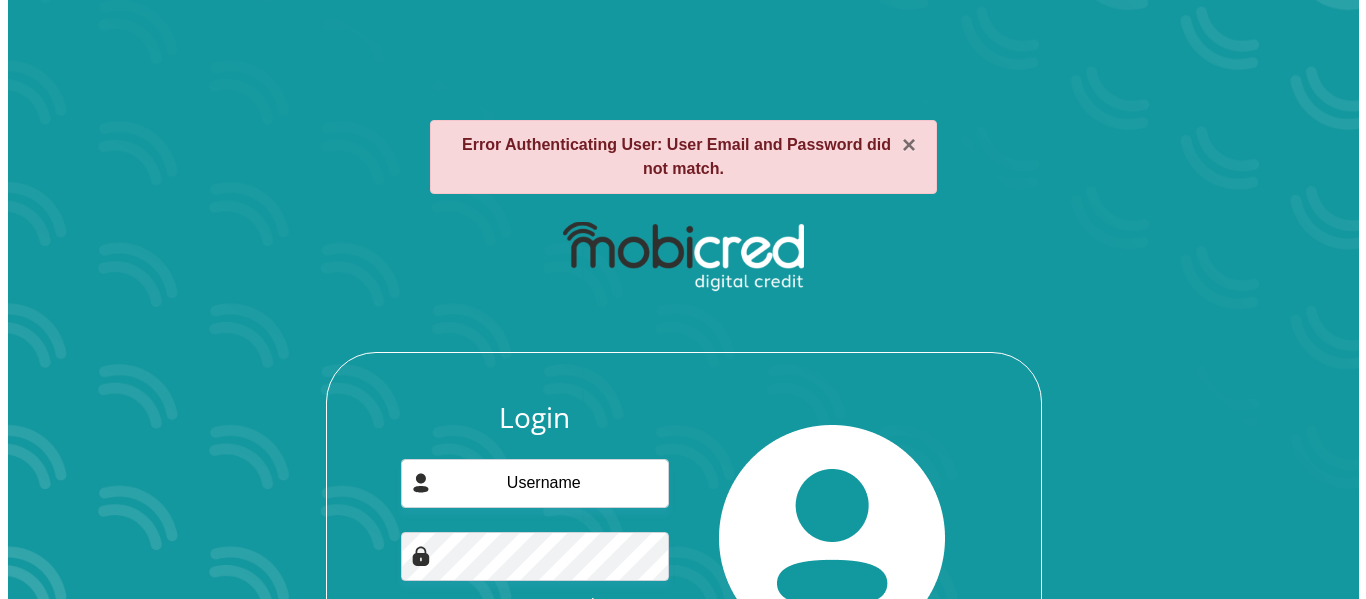 scroll, scrollTop: 0, scrollLeft: 0, axis: both 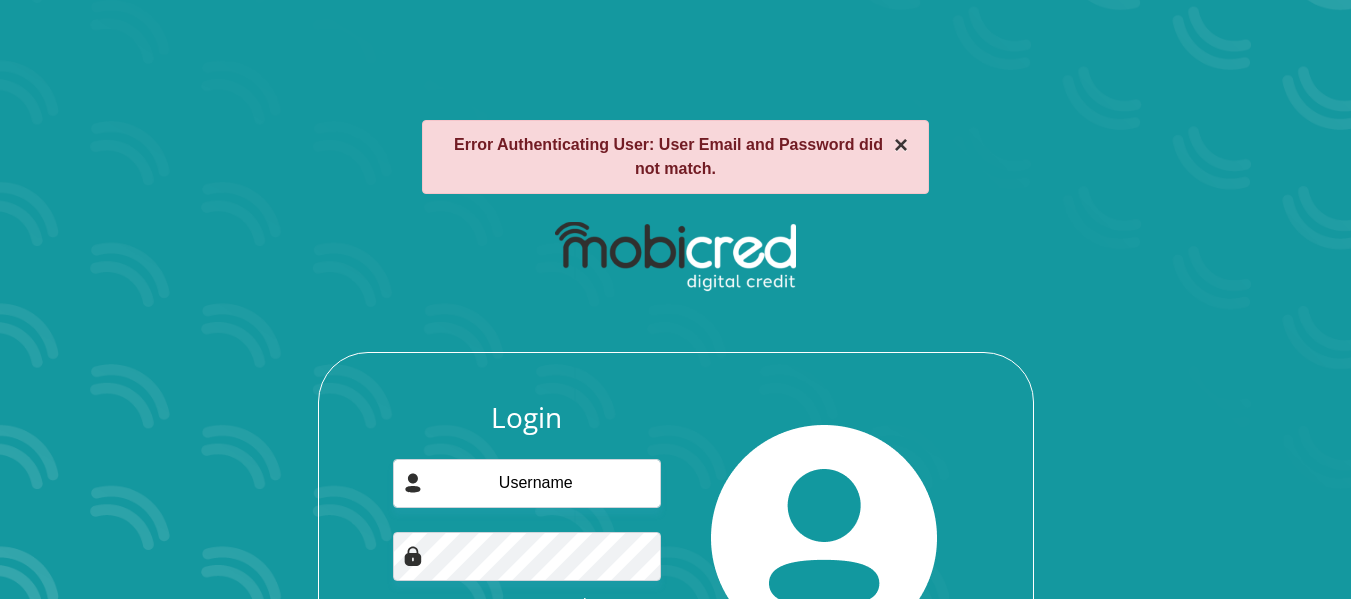 click on "×" at bounding box center [901, 145] 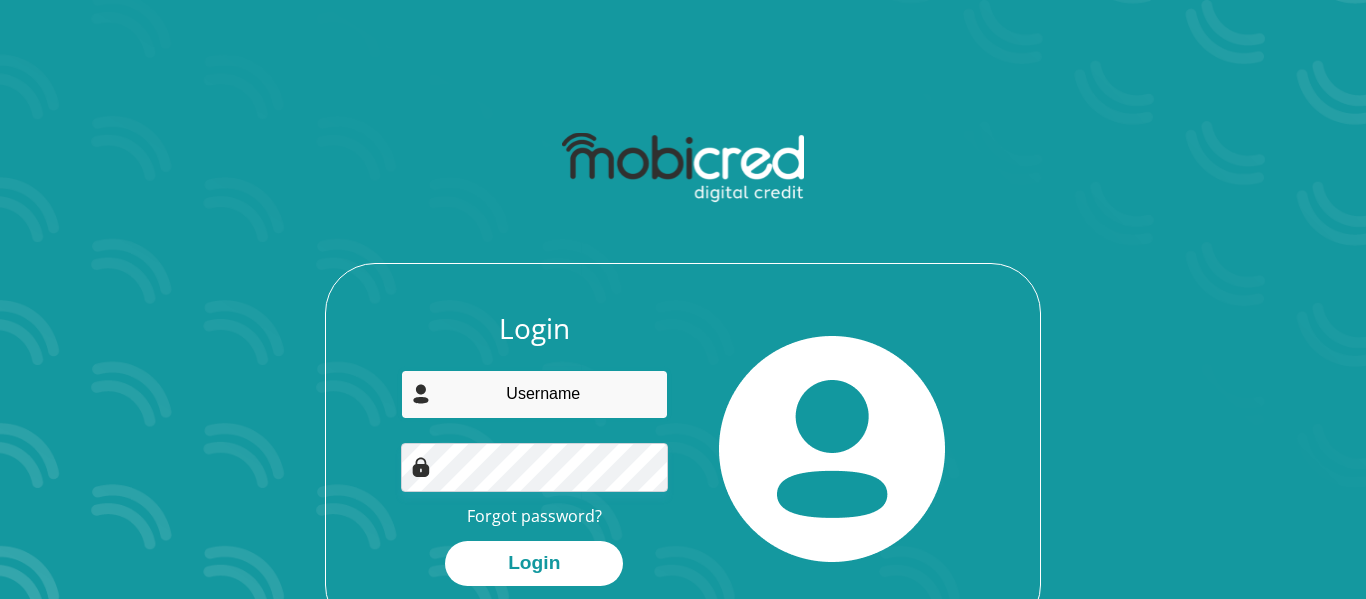 click at bounding box center [535, 394] 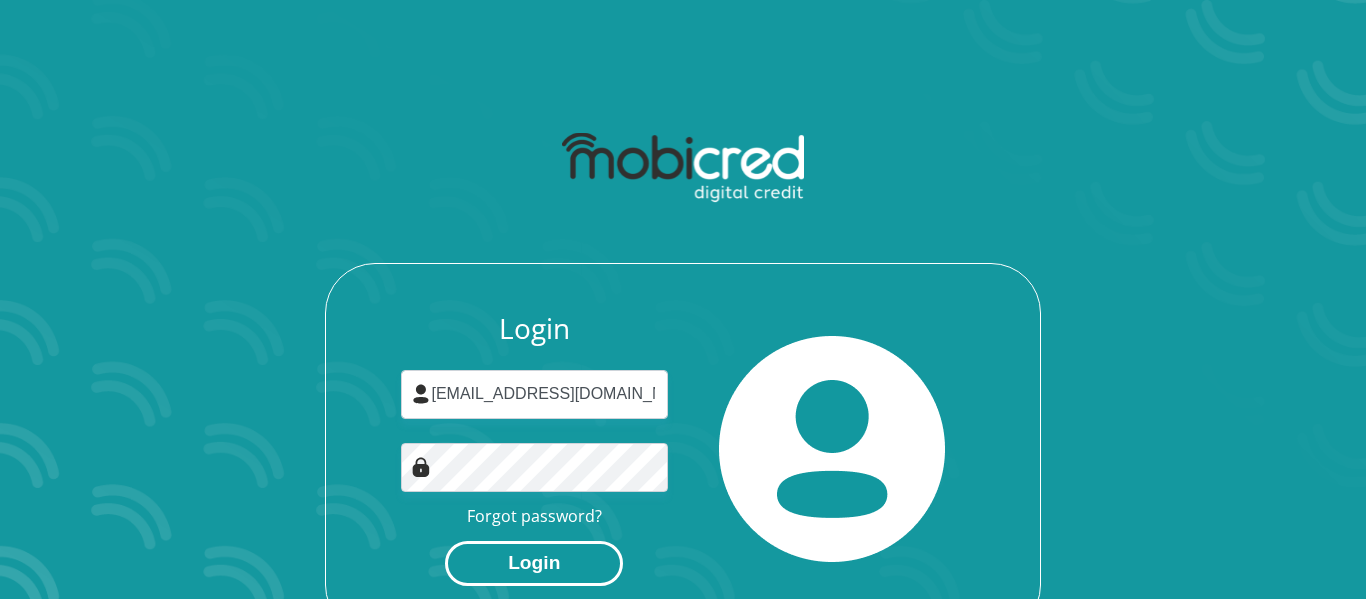 click on "Login" at bounding box center (534, 563) 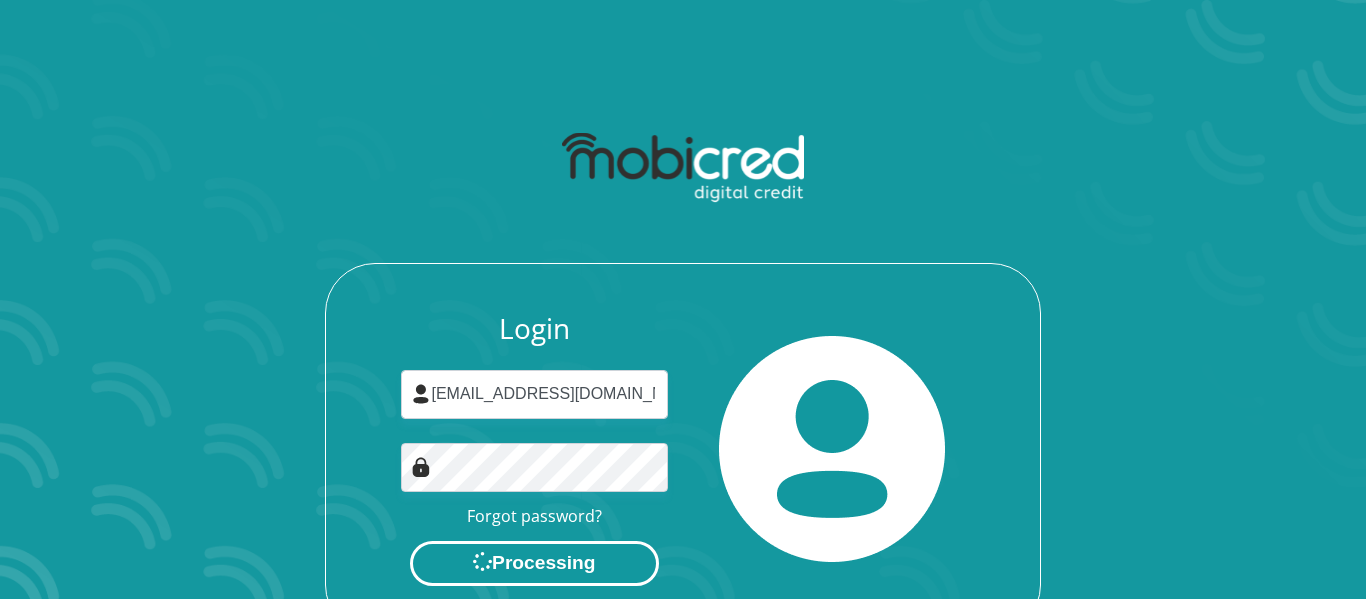 scroll, scrollTop: 0, scrollLeft: 0, axis: both 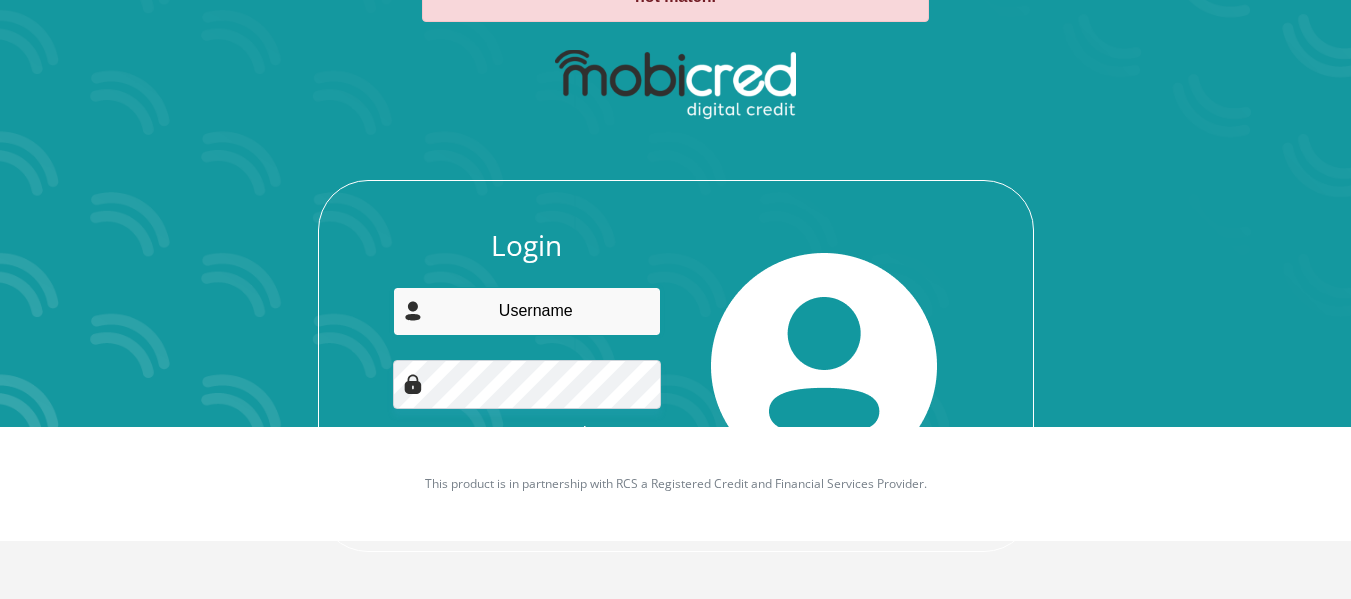 click at bounding box center (527, 311) 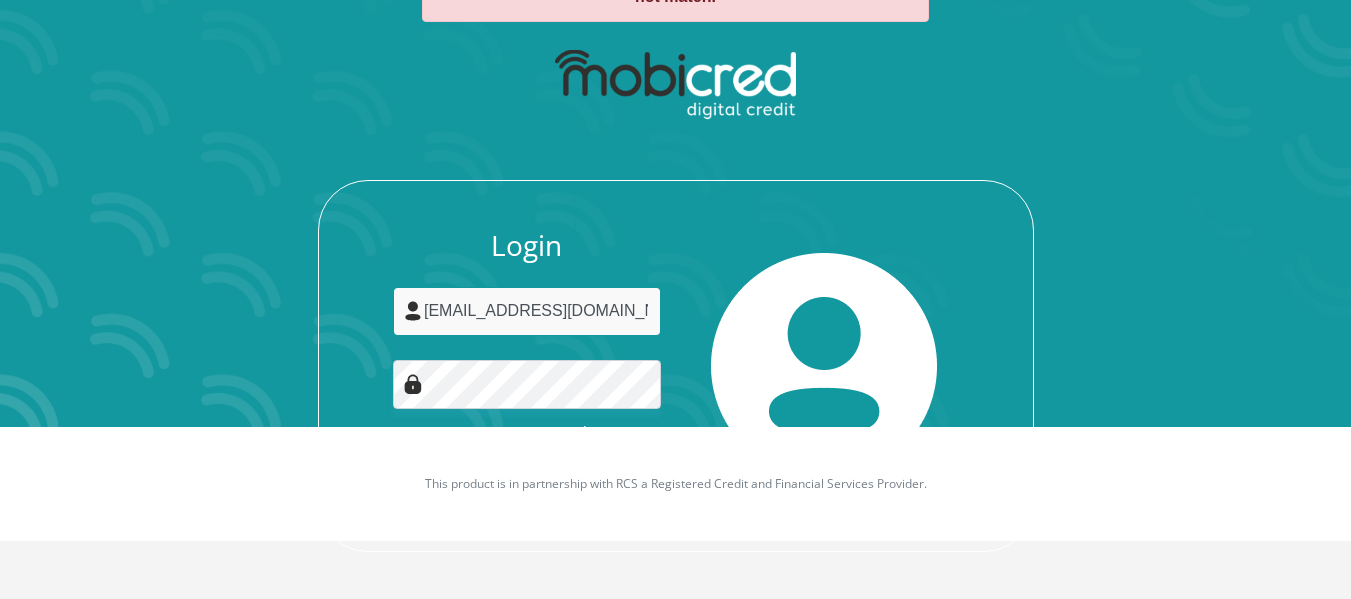 click on "www.laurenmaluleka@gmail.com" at bounding box center (527, 311) 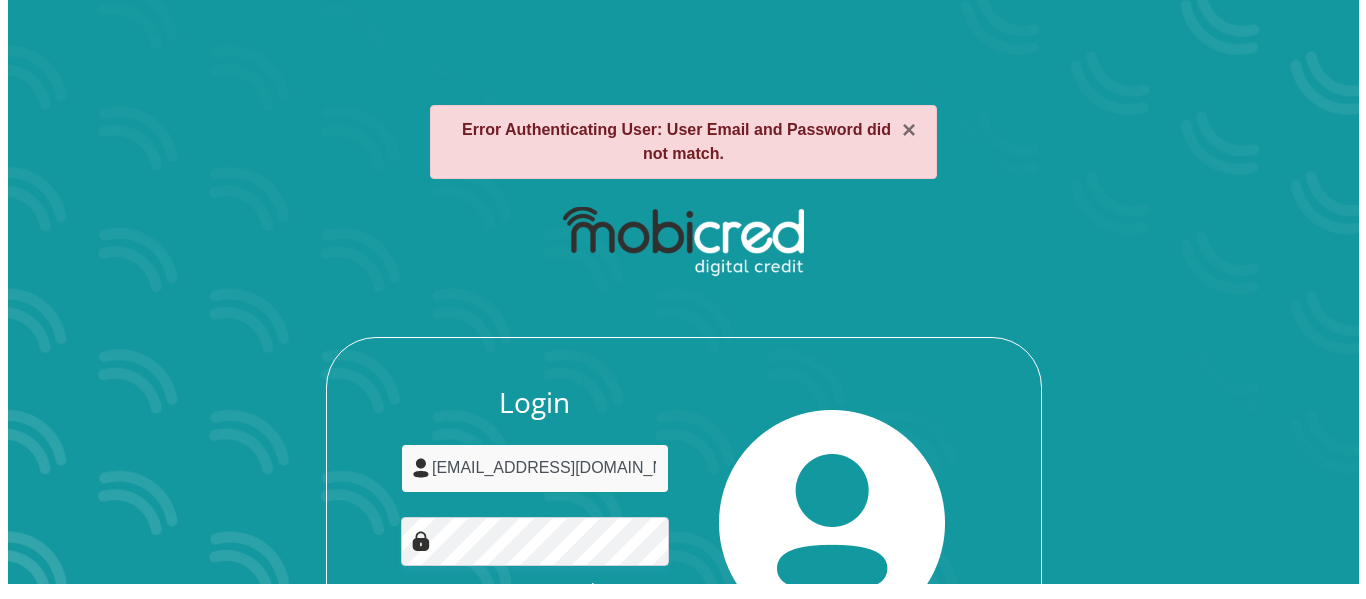 scroll, scrollTop: 0, scrollLeft: 0, axis: both 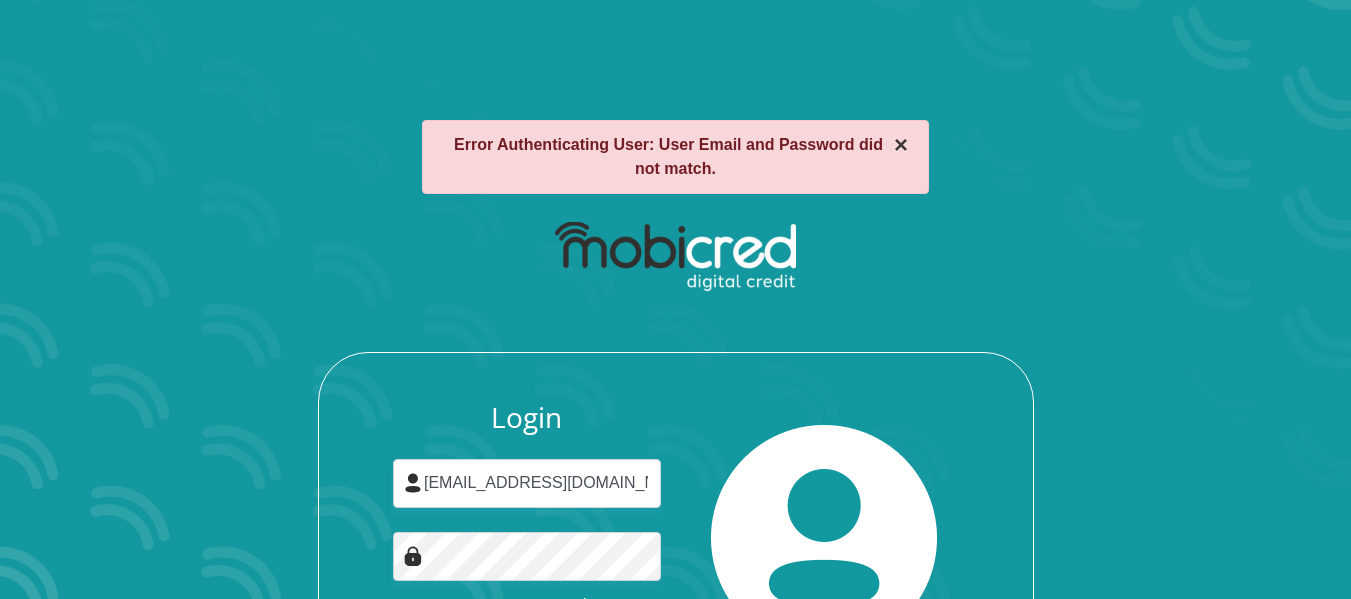 click on "×" at bounding box center [901, 145] 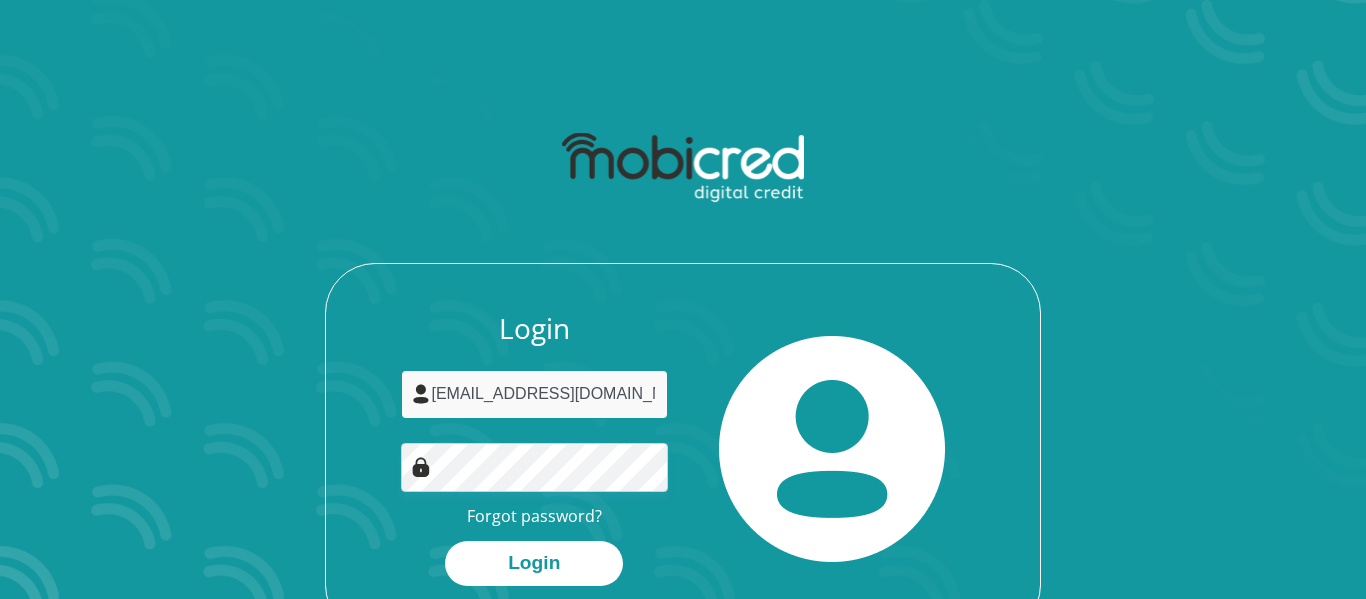 click on "www.laurenmaluleka@gmail.com" at bounding box center [535, 394] 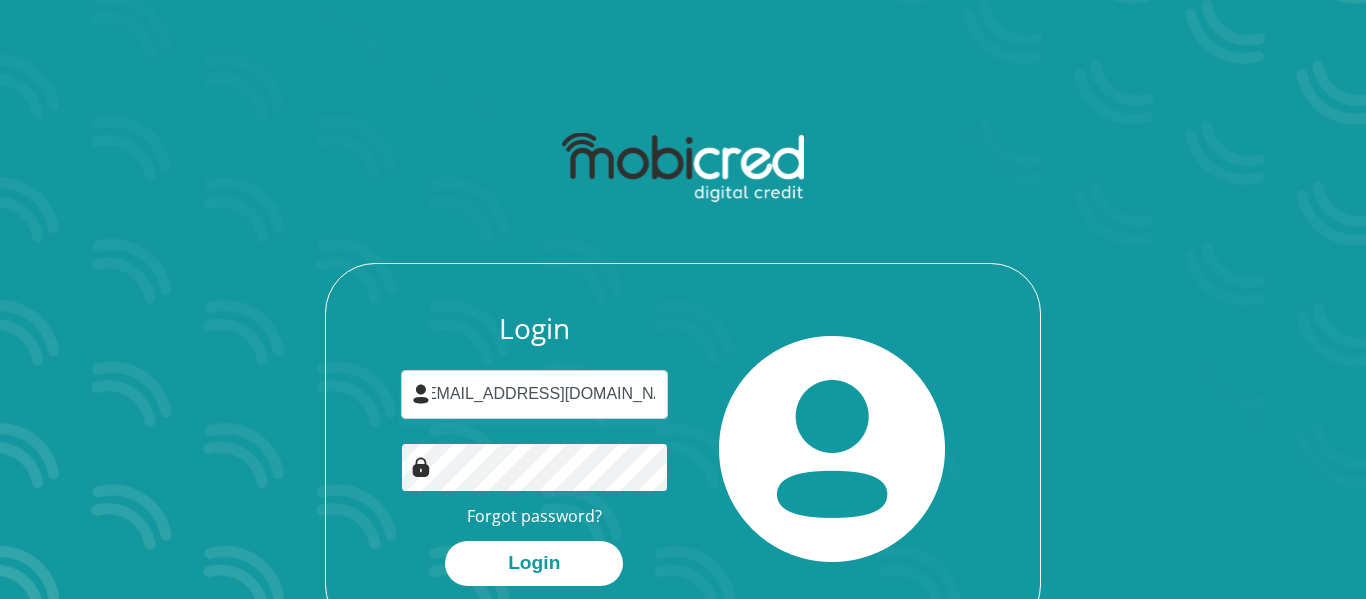 scroll, scrollTop: 0, scrollLeft: 0, axis: both 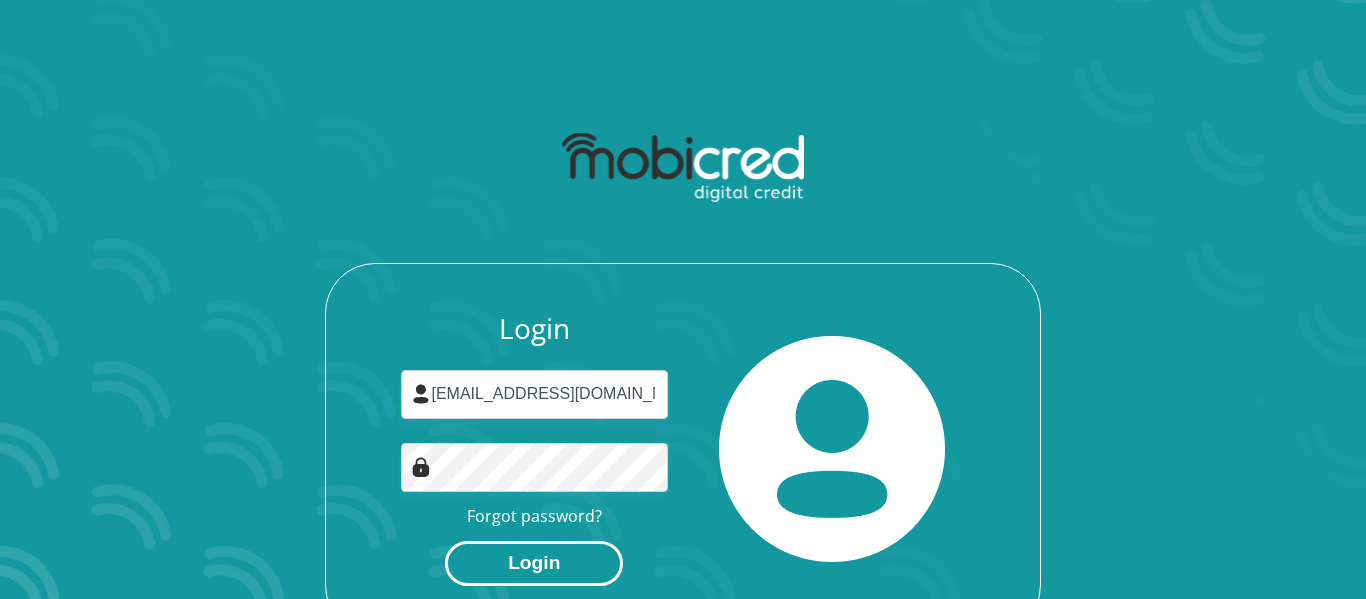 click on "Login" at bounding box center [534, 563] 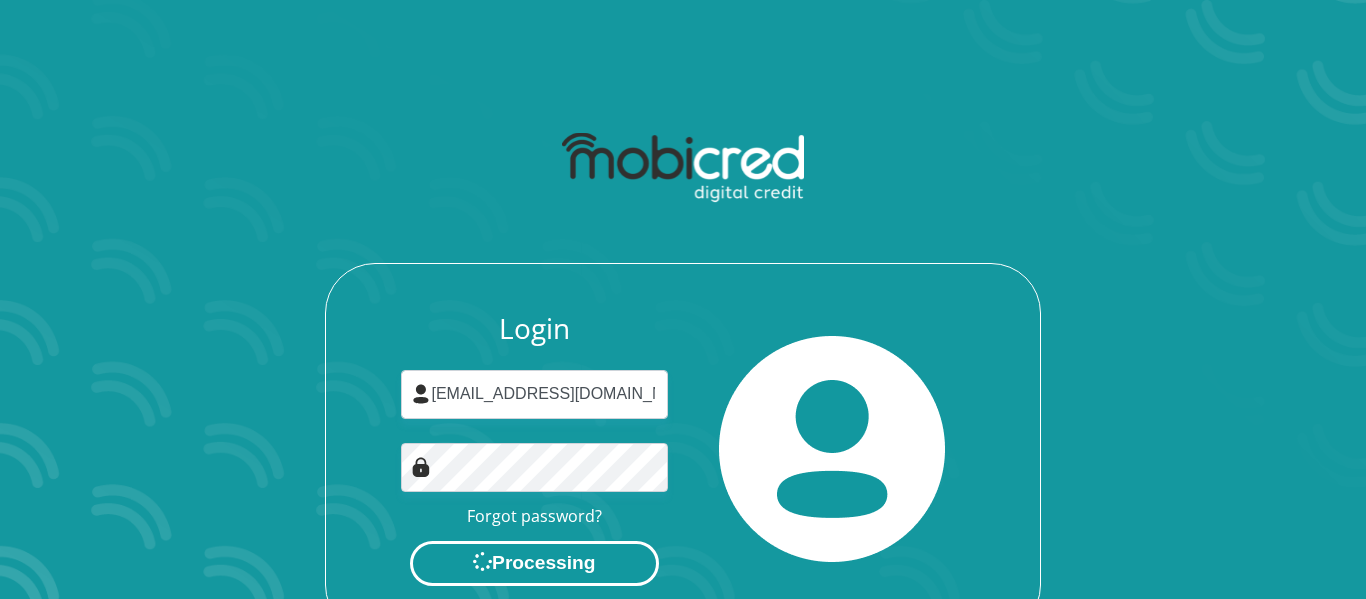 scroll, scrollTop: 0, scrollLeft: 0, axis: both 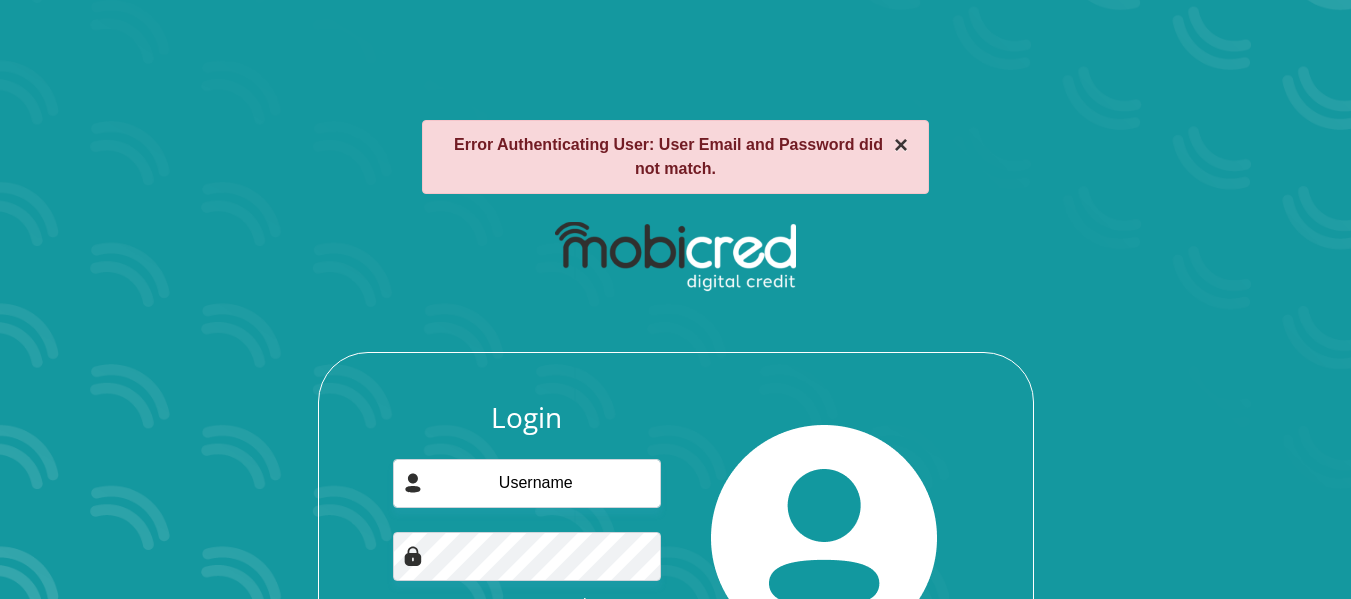click on "×" at bounding box center [901, 145] 